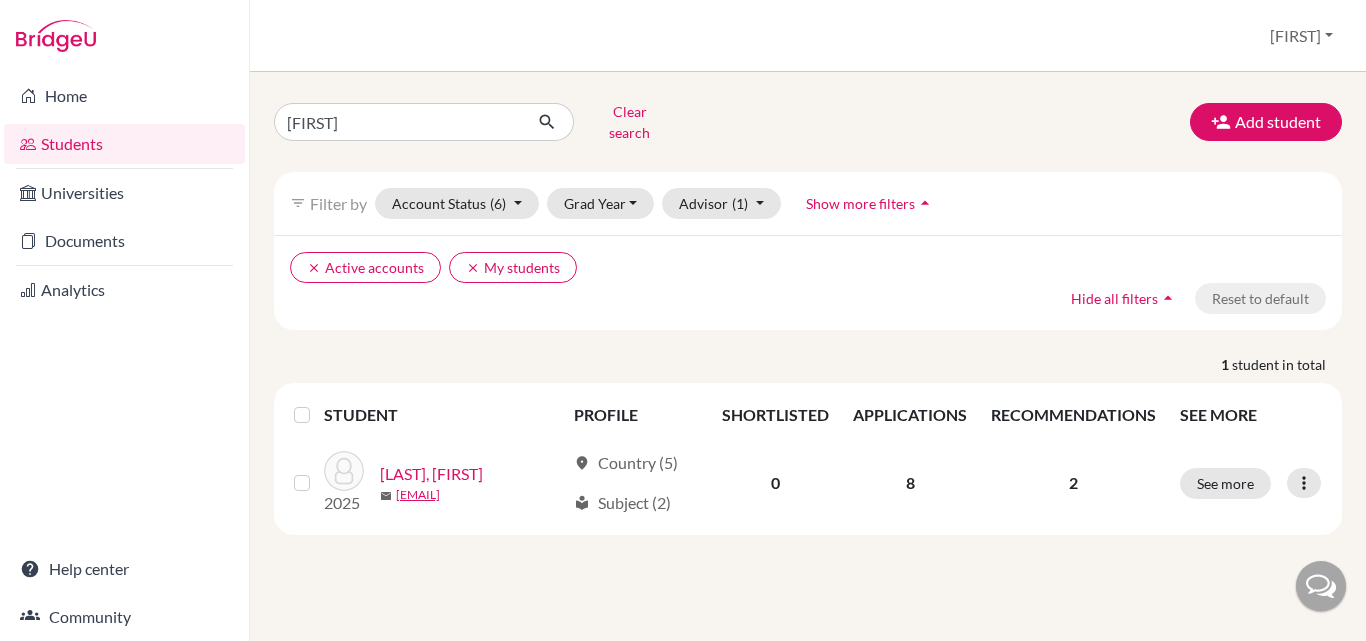 scroll, scrollTop: 0, scrollLeft: 0, axis: both 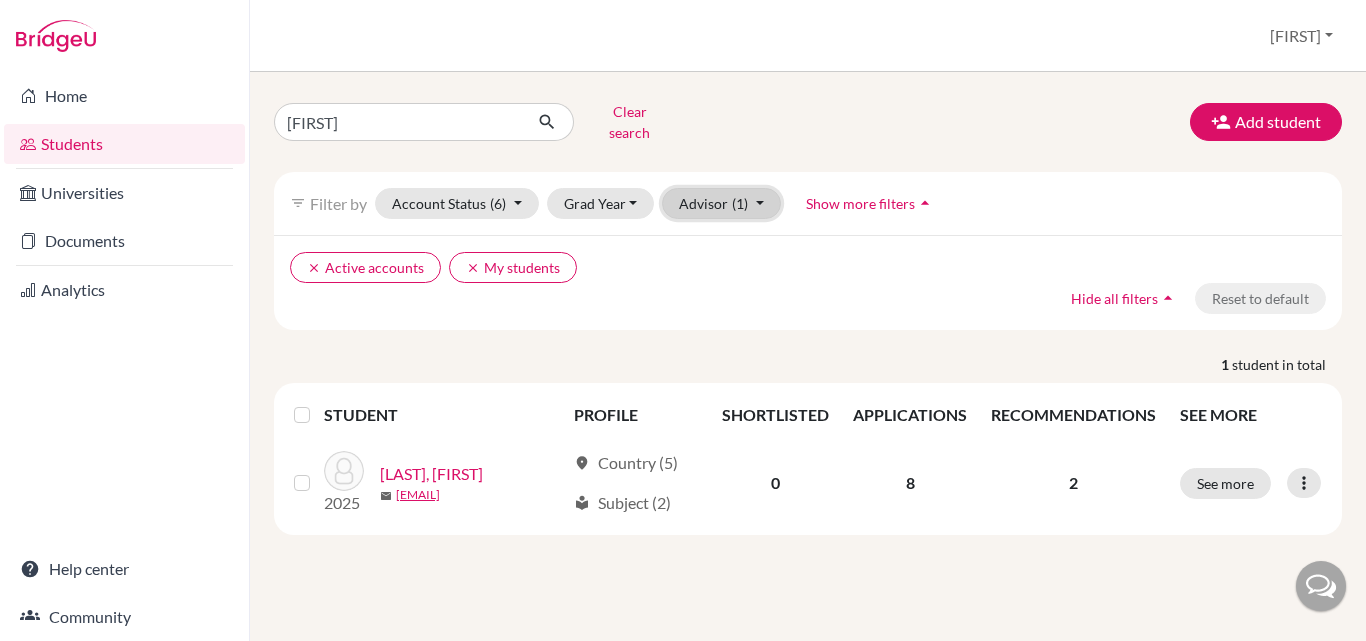 click on "Advisor (1)" at bounding box center [721, 203] 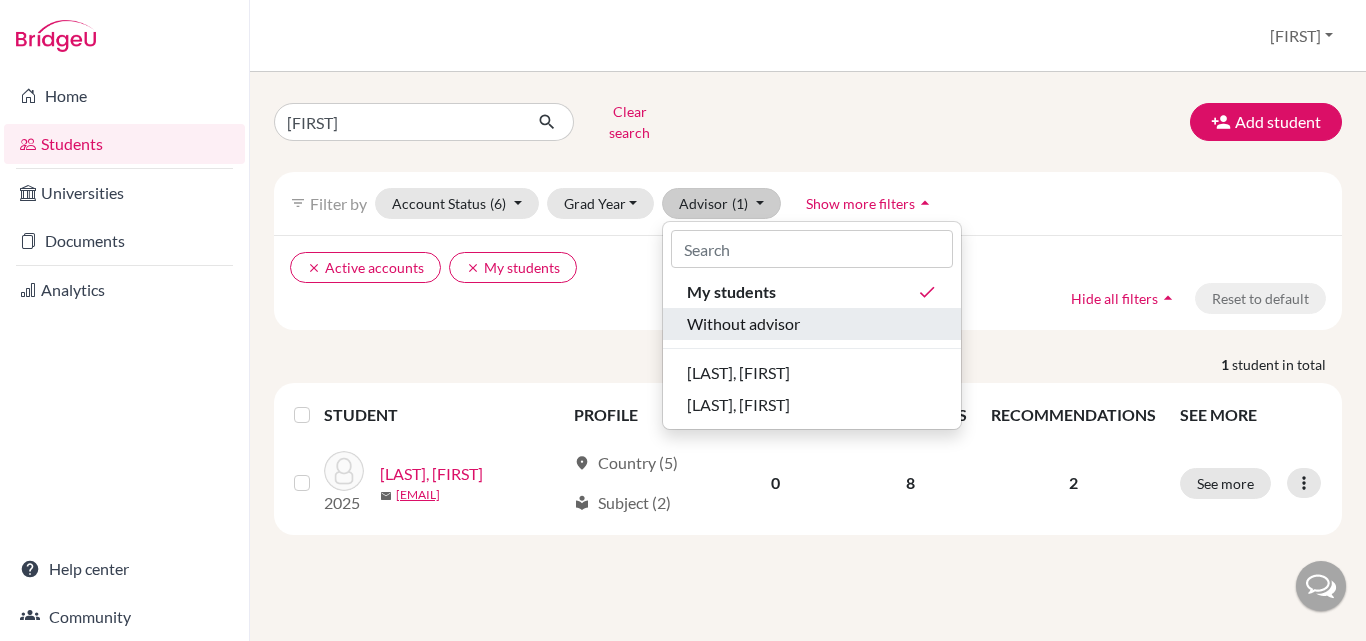 click on "Without advisor" at bounding box center (743, 324) 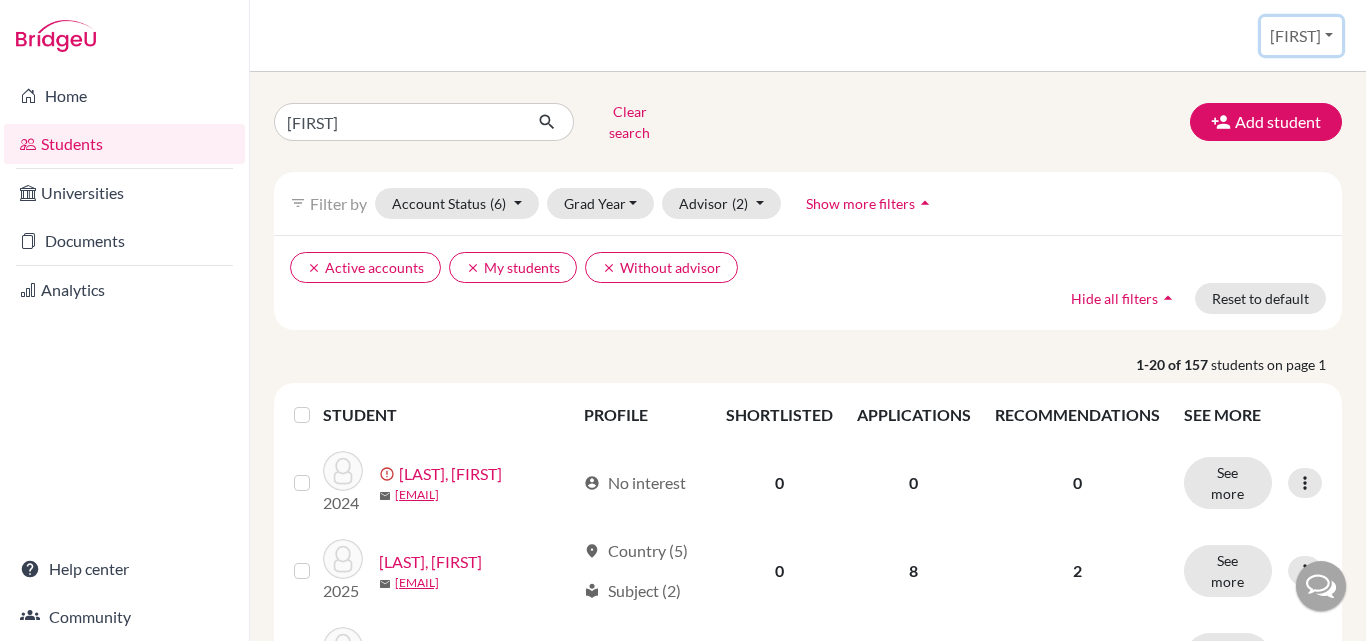 click on "[FIRST]" at bounding box center [1301, 36] 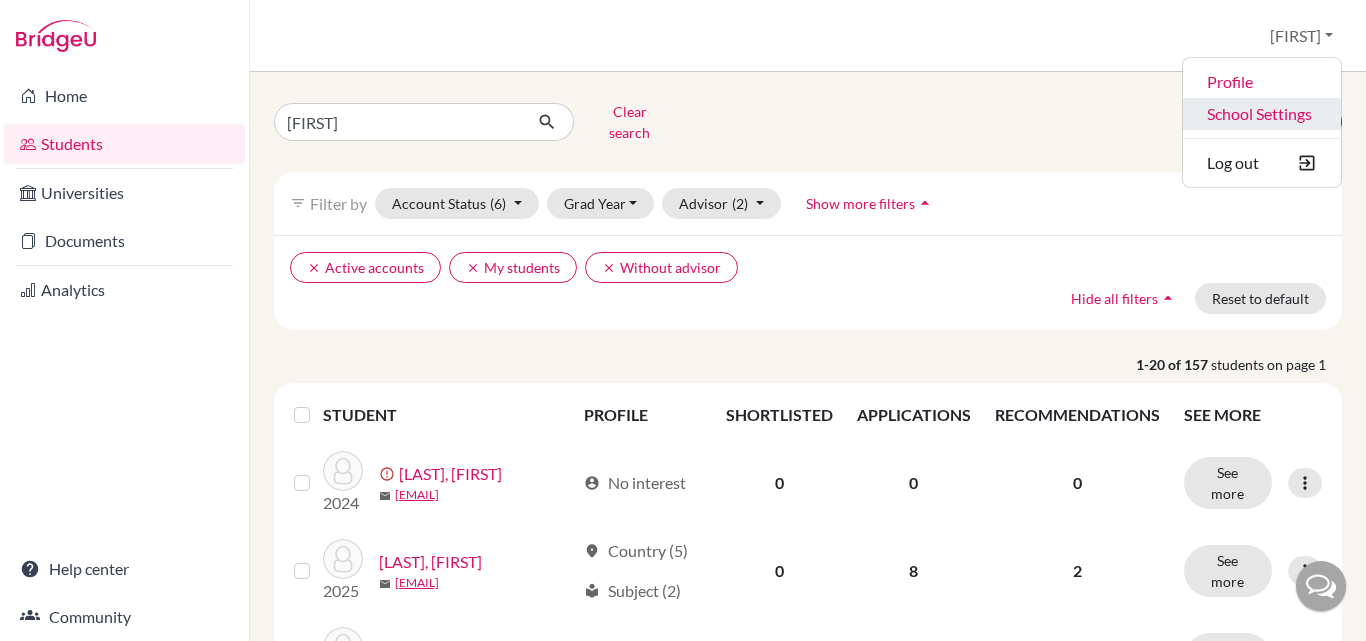 click on "School Settings" at bounding box center [1262, 114] 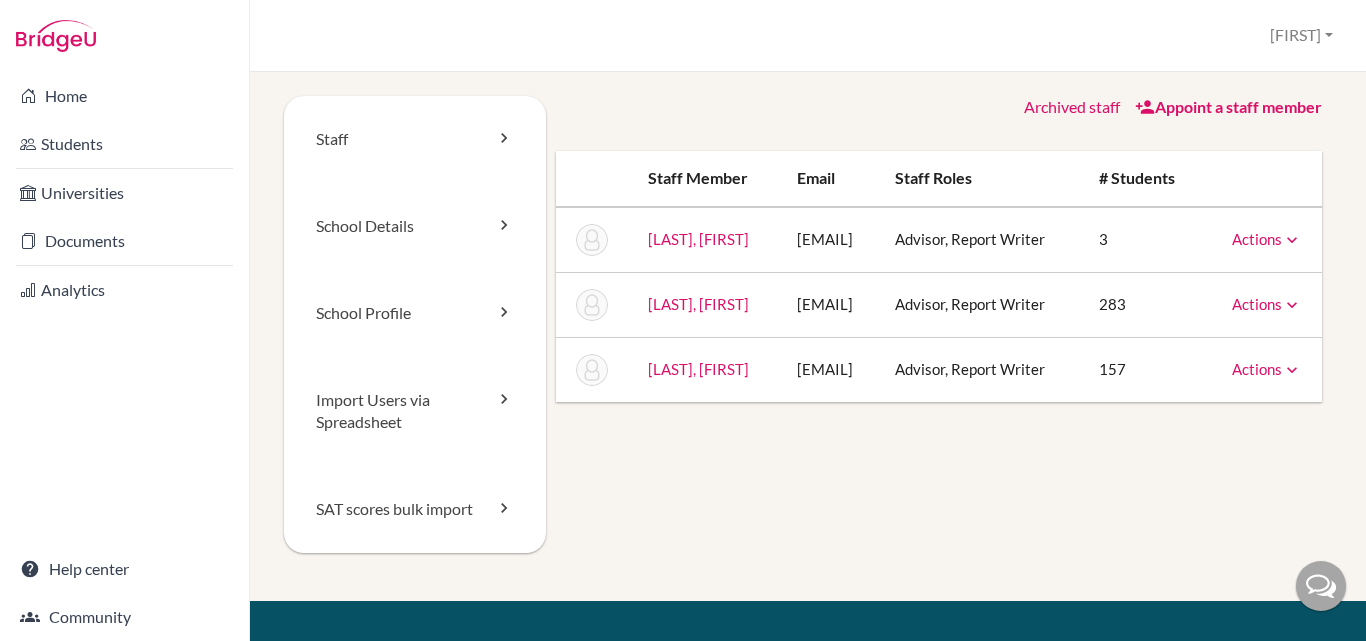 scroll, scrollTop: 0, scrollLeft: 0, axis: both 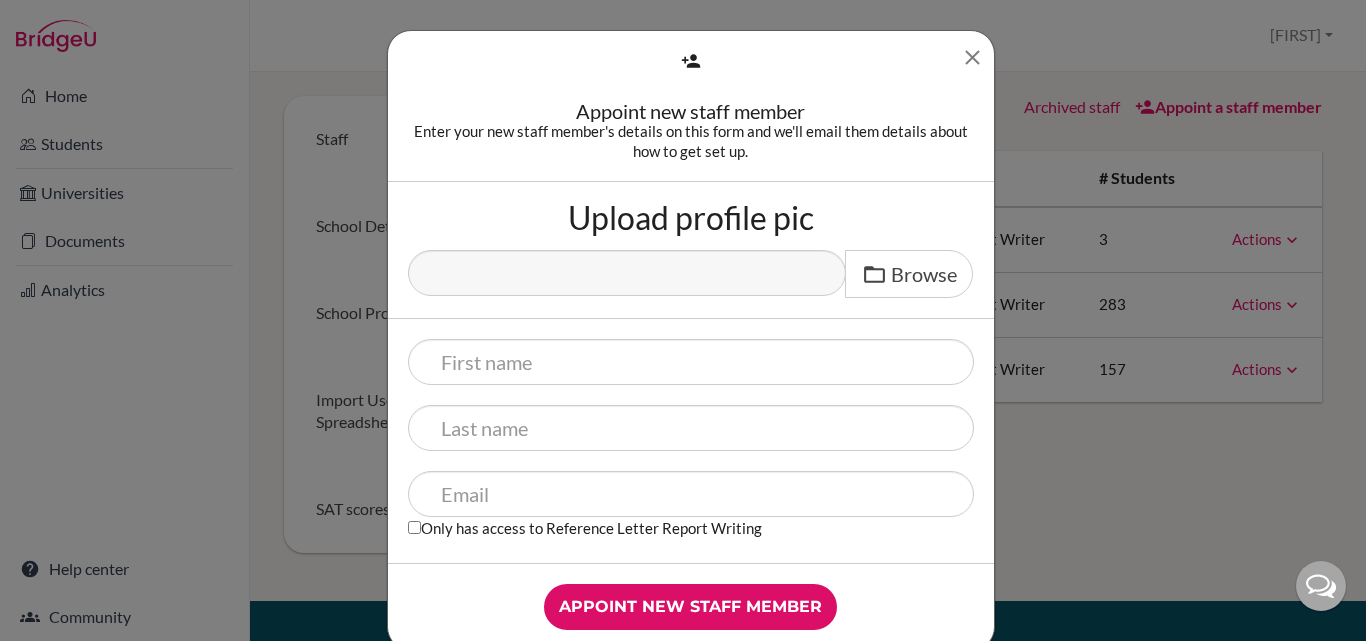 click at bounding box center [972, 57] 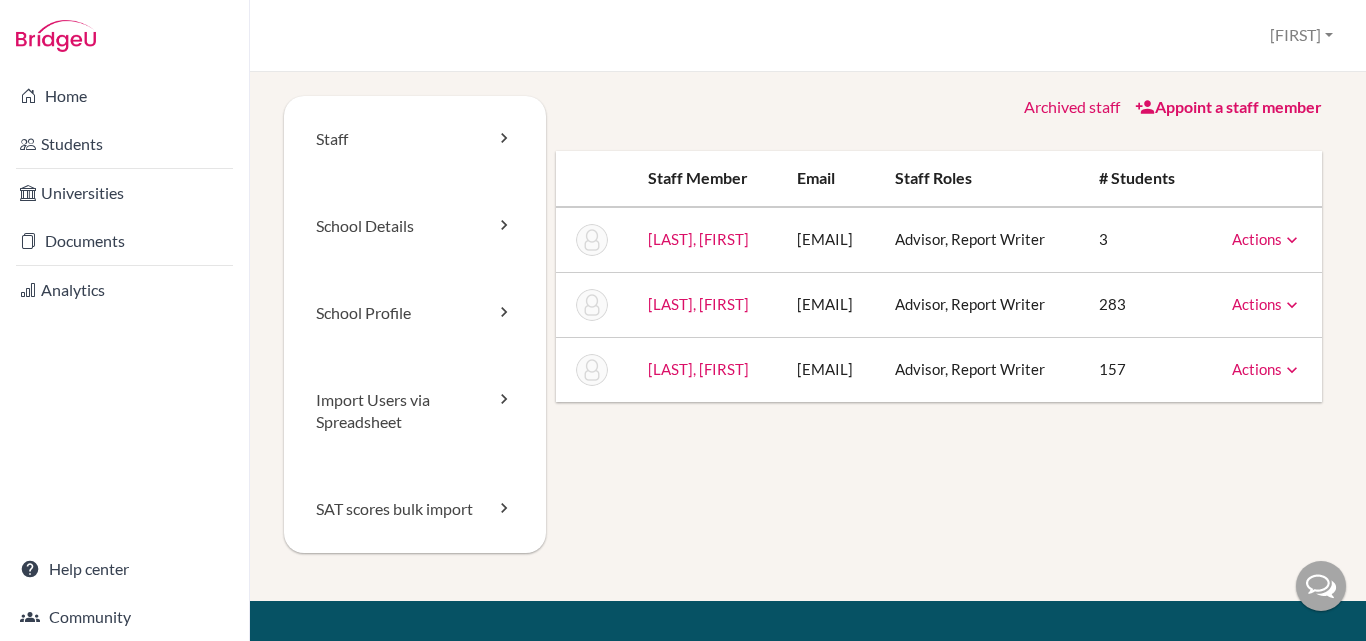 click on "Appoint a staff member" at bounding box center [1228, 106] 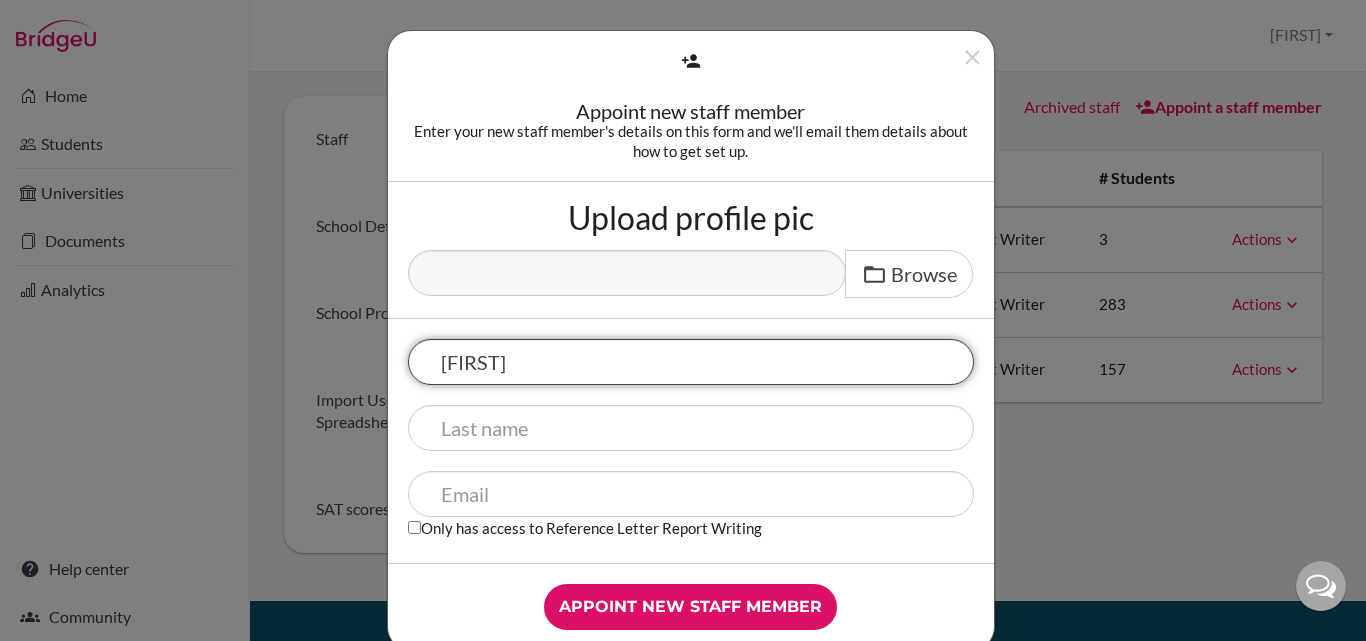 type on "Pooja" 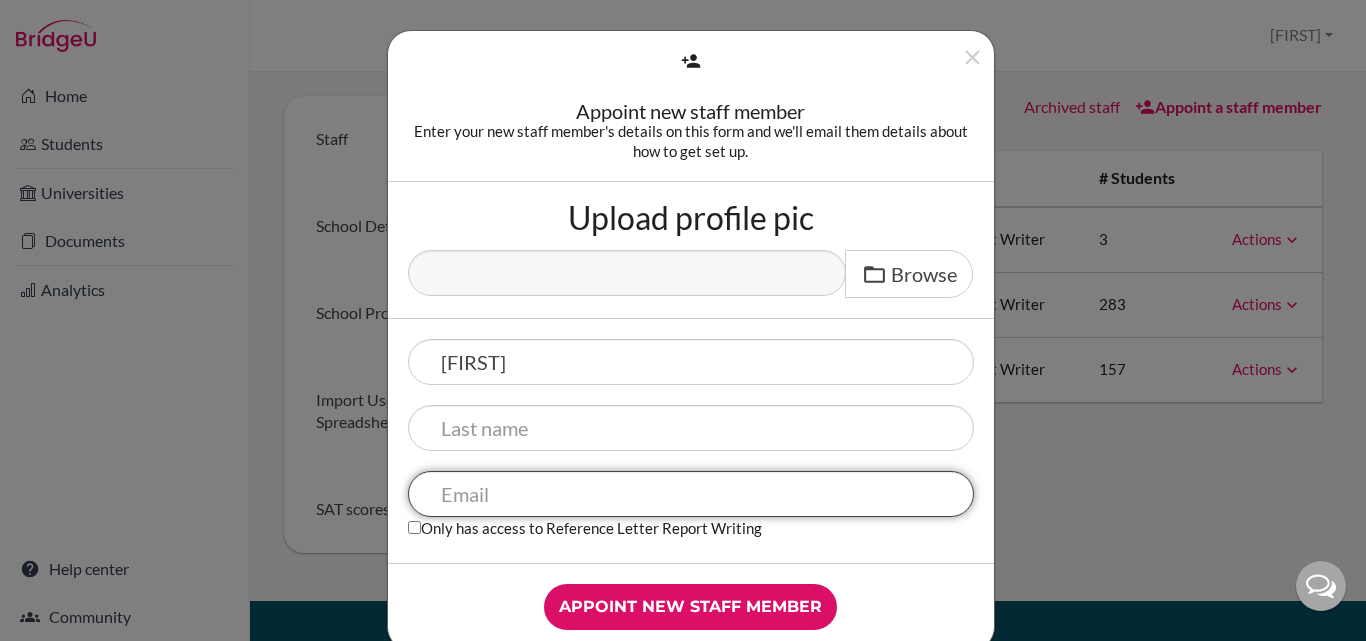 click at bounding box center [691, 494] 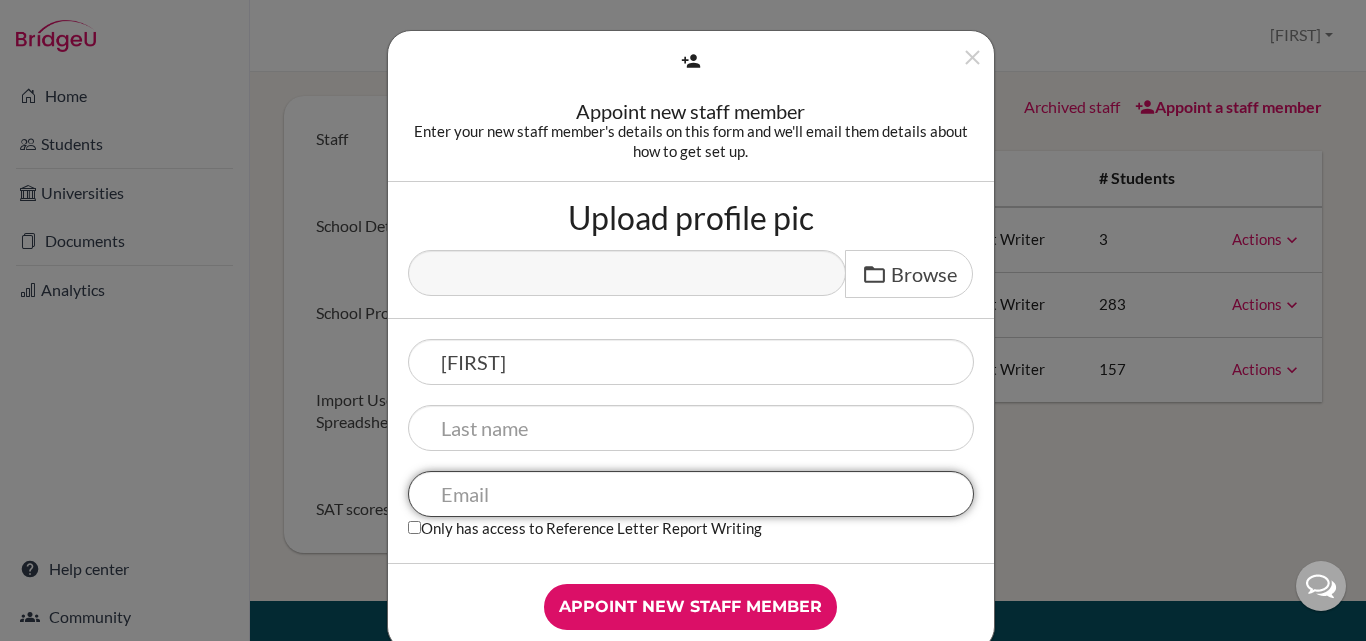 paste on "[EMAIL]" 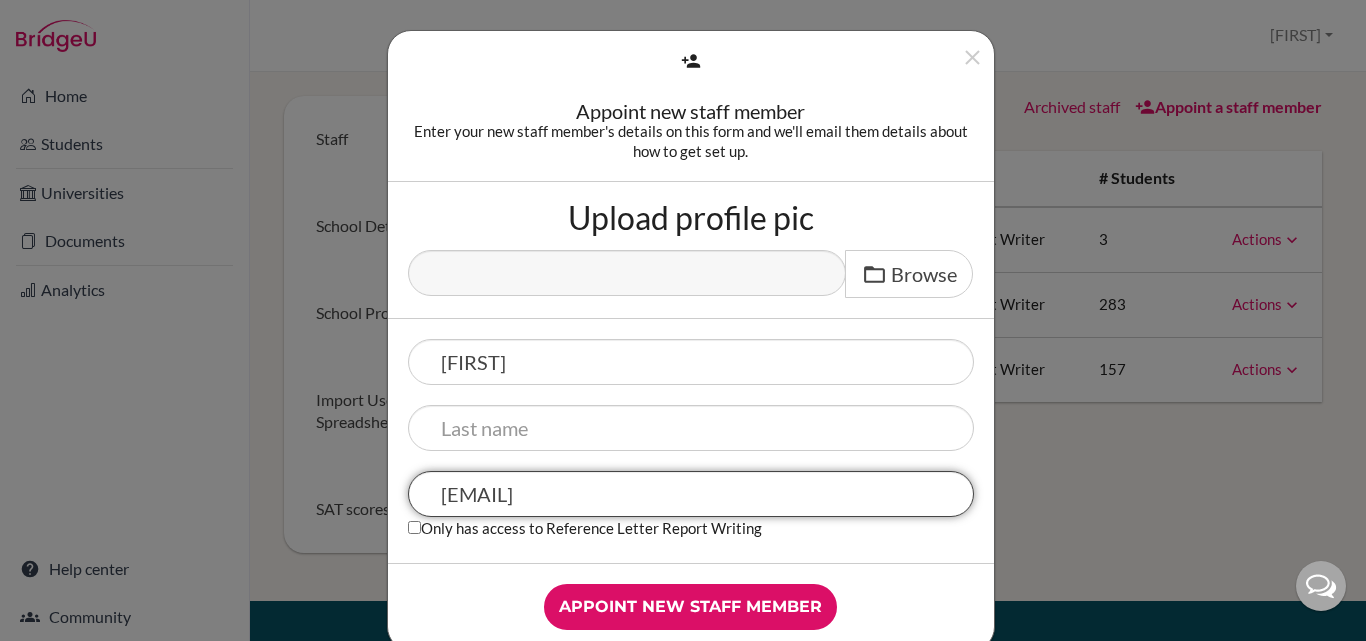 type on "[EMAIL]" 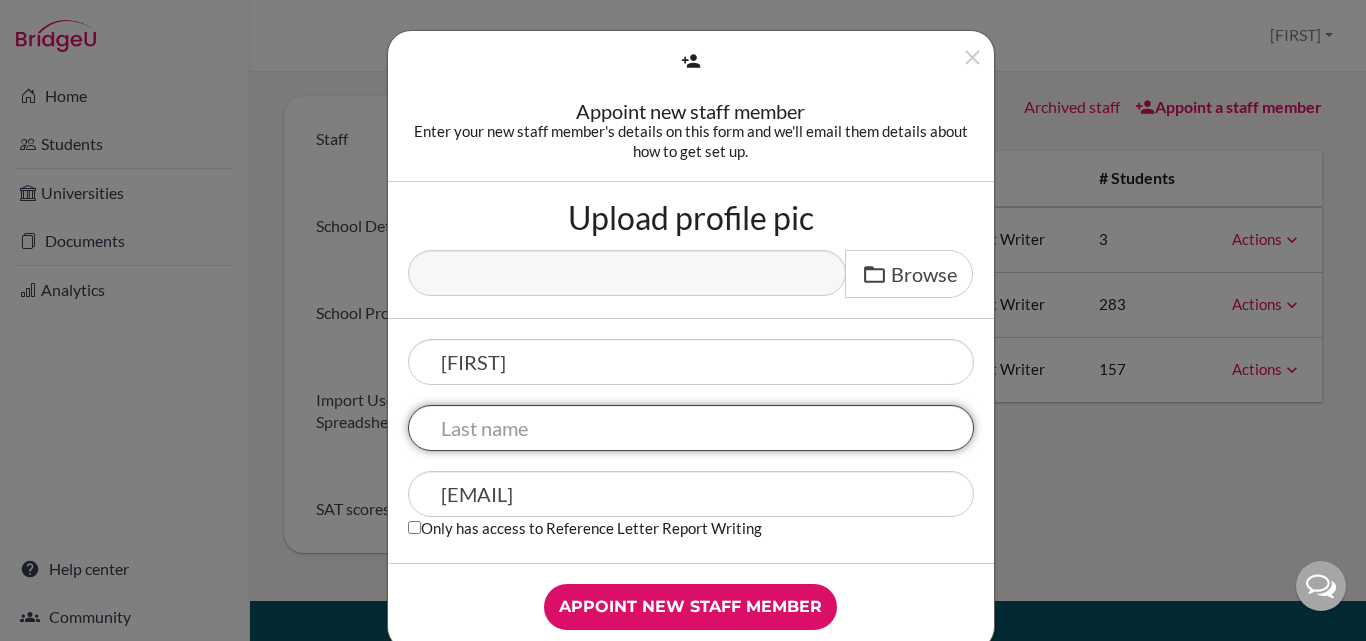 click at bounding box center (691, 428) 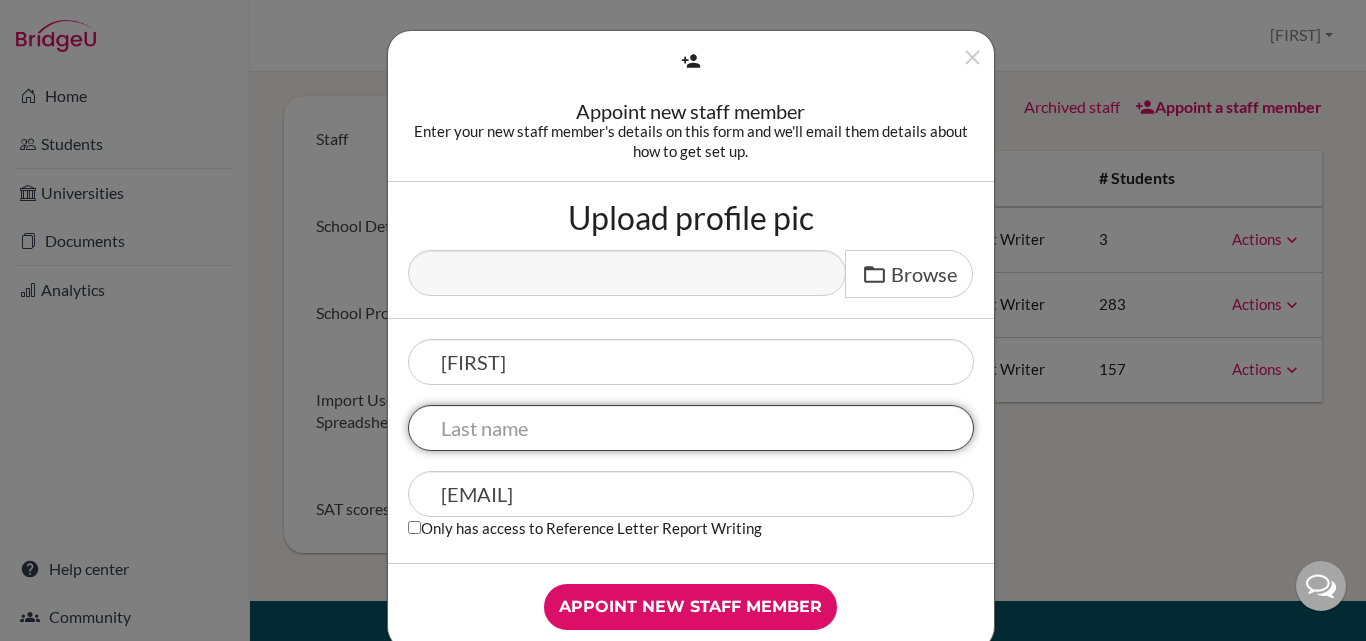paste on "Varyani" 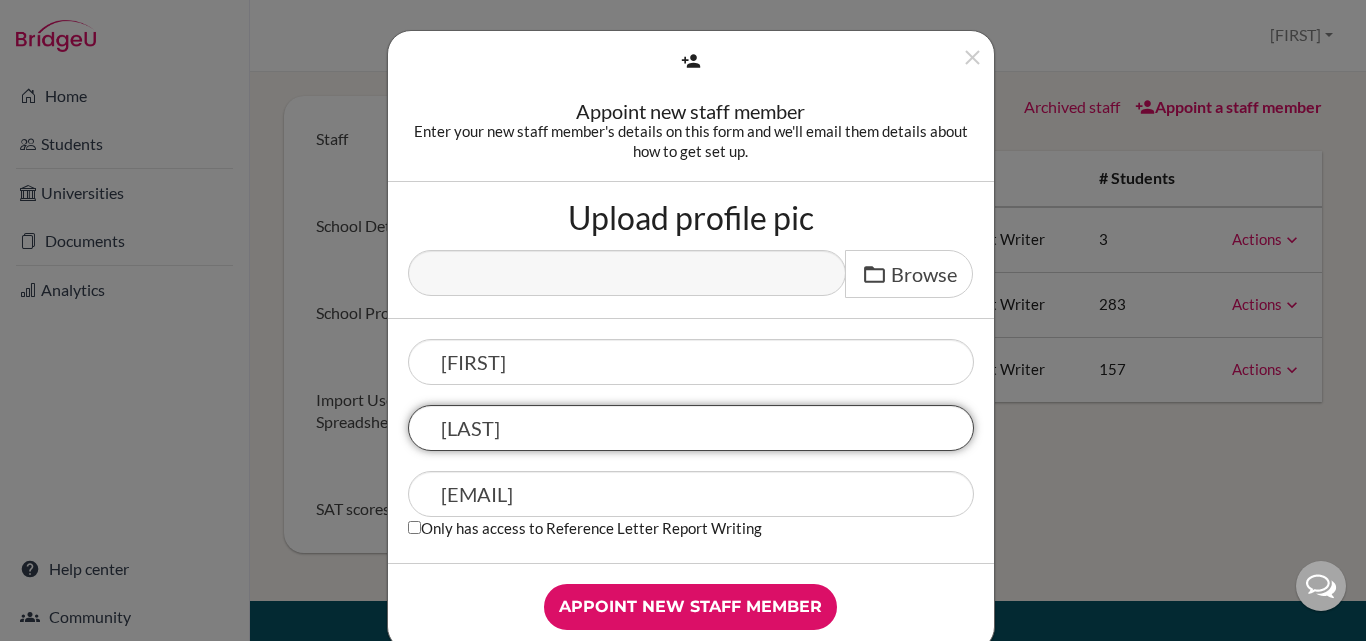 type on "Varyani" 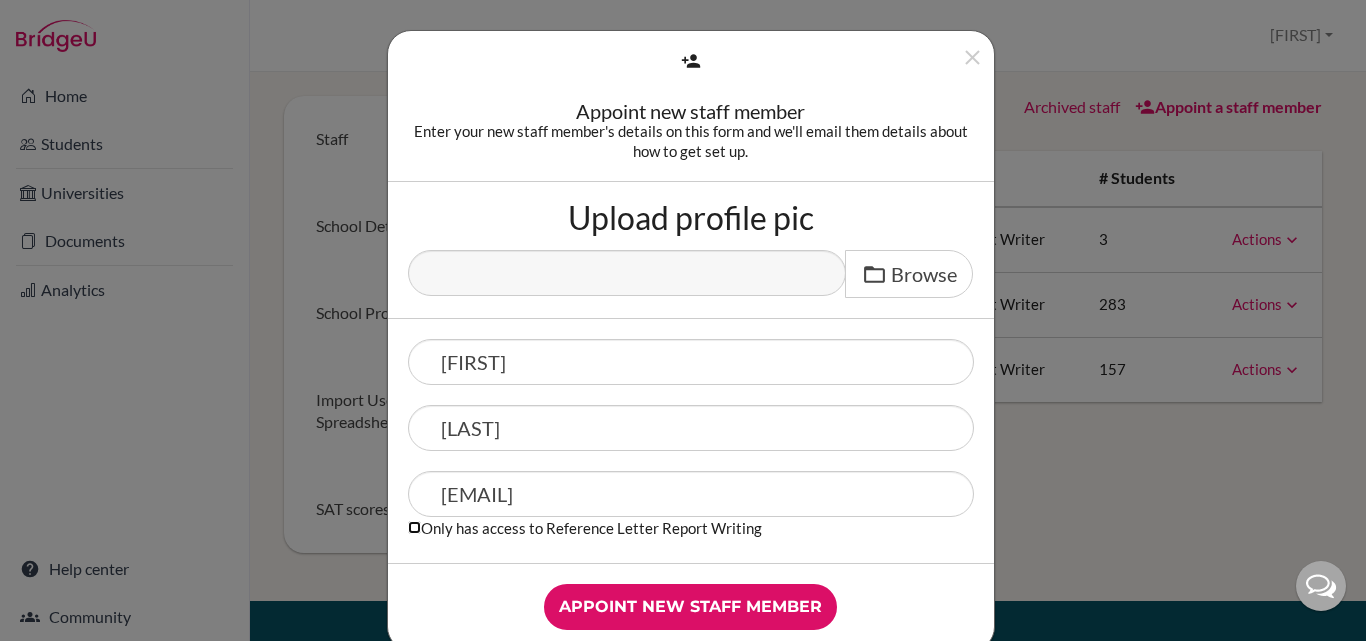 click on "Only has access to Reference Letter Report Writing" at bounding box center [414, 527] 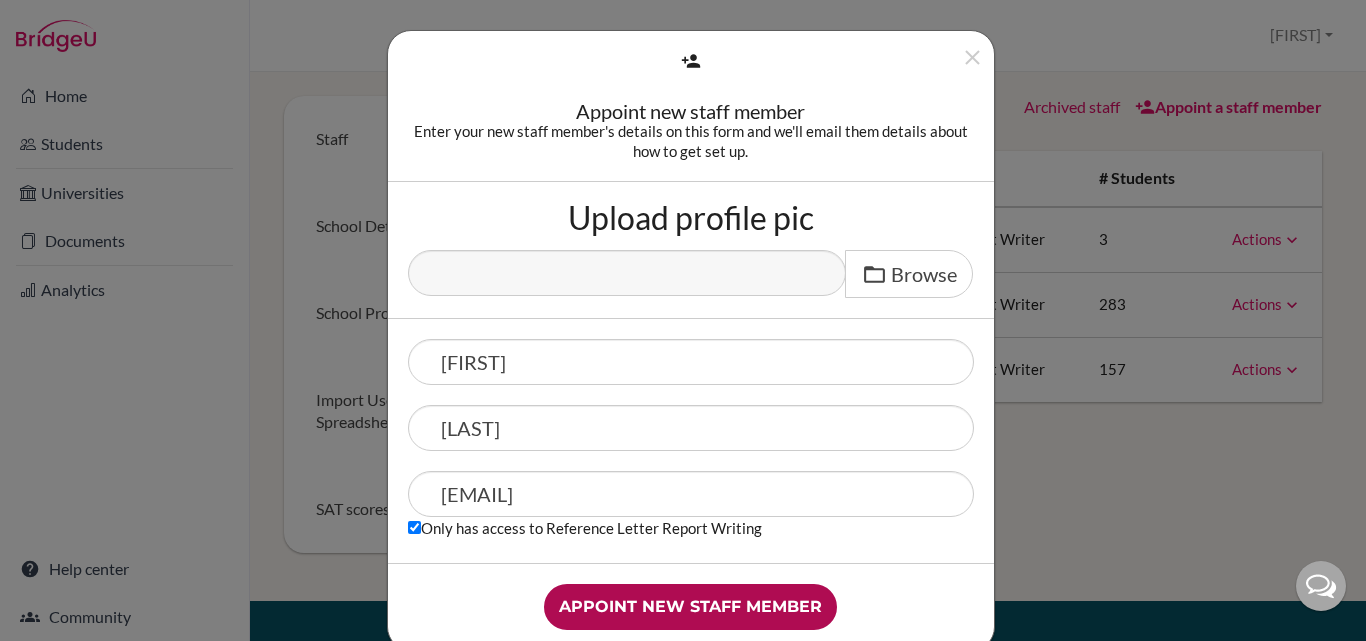 click on "Appoint new staff member" at bounding box center [690, 607] 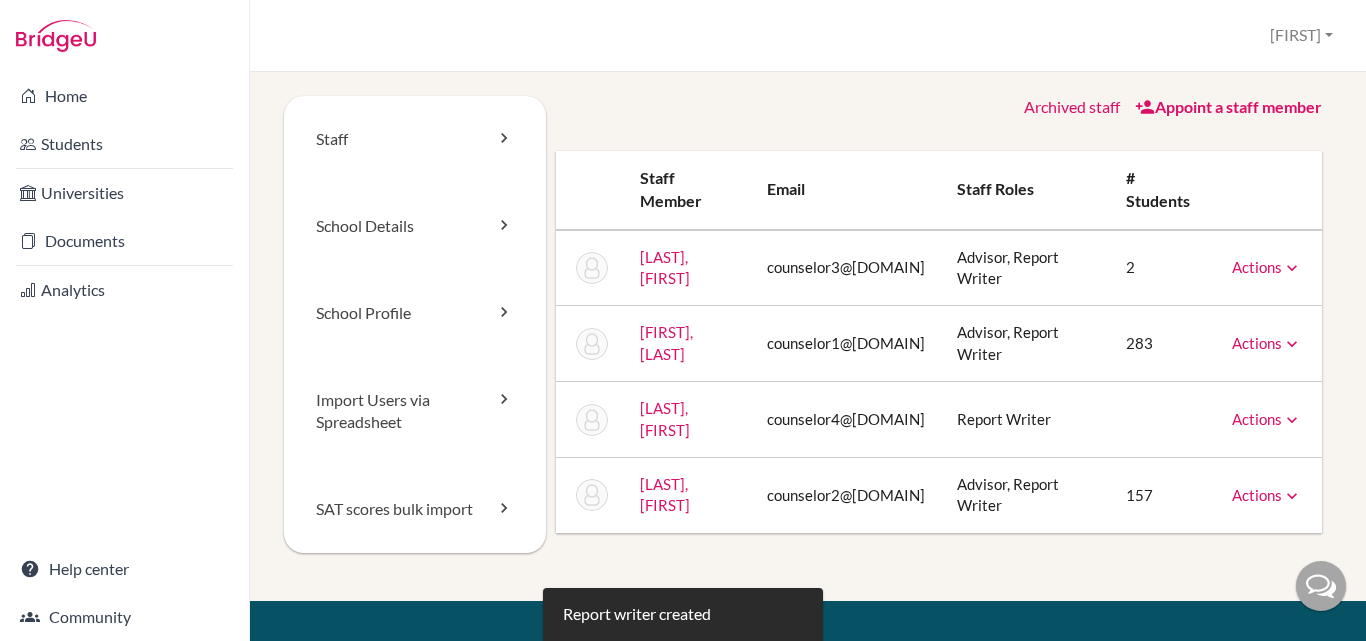 scroll, scrollTop: 0, scrollLeft: 0, axis: both 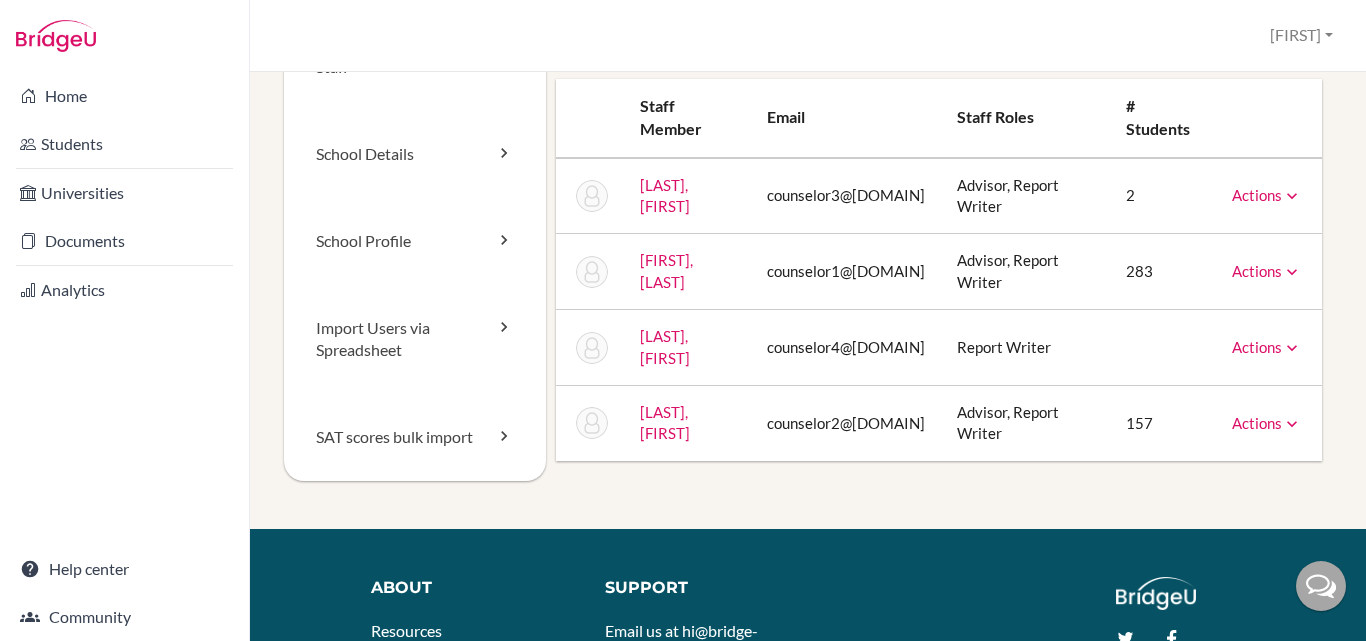 click at bounding box center (1292, 196) 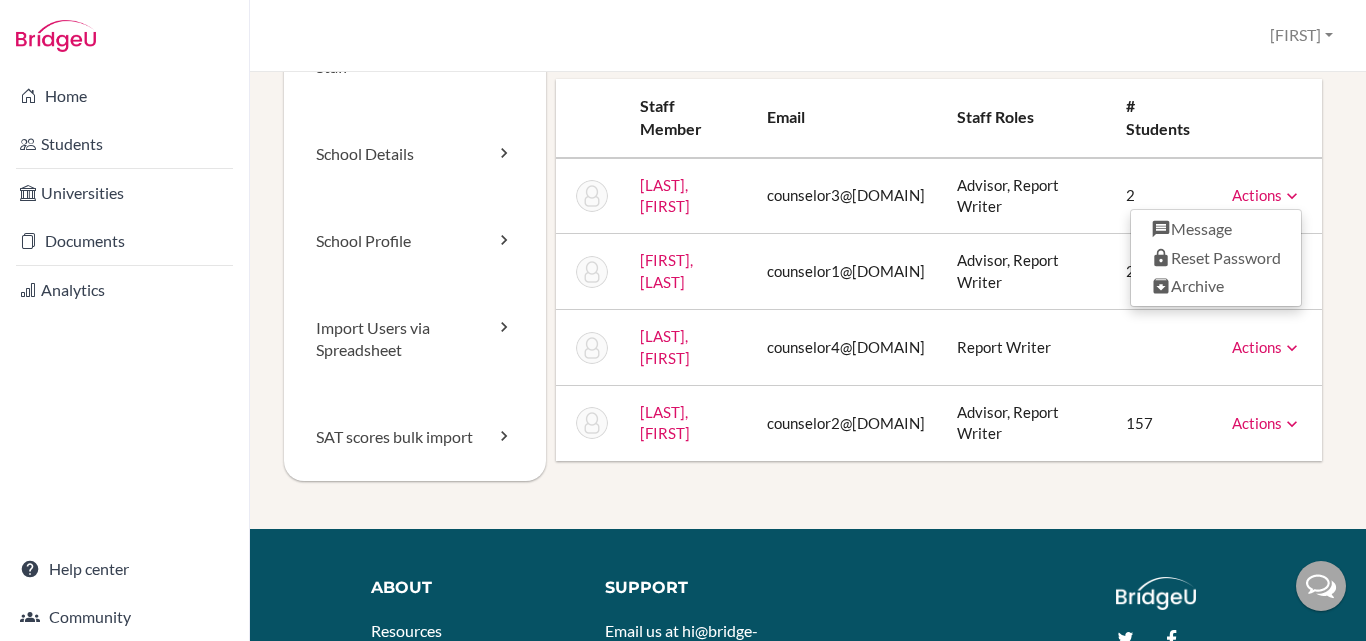 click on "Staff
School Details
School Profile
Import Users via Spreadsheet
SAT scores bulk import
Archived staff
Appoint a staff member
Staff member
Email
Staff roles
# students
Tinwala, Maria
counselor3@thekalyanischool.com
Advisor, Report Writer
2
Actions
Message
Reset Password
Archive
Udayan, Paurnami
counselor1@thekalyanischool.com
Advisor, Report Writer
283
Actions
Message
Reset Password
Archive
Varyani, Pooja
counselor4@thekalyanischool.edu.in
Report Writer
Actions
Message
Reset Password
Archive
Vohra, Aarohi
counselor2@thekalyanischool.com
Advisor, Report Writer
157
Actions
Reset Password
About
Resources
Terms
Privacy
Cookies" at bounding box center (808, 356) 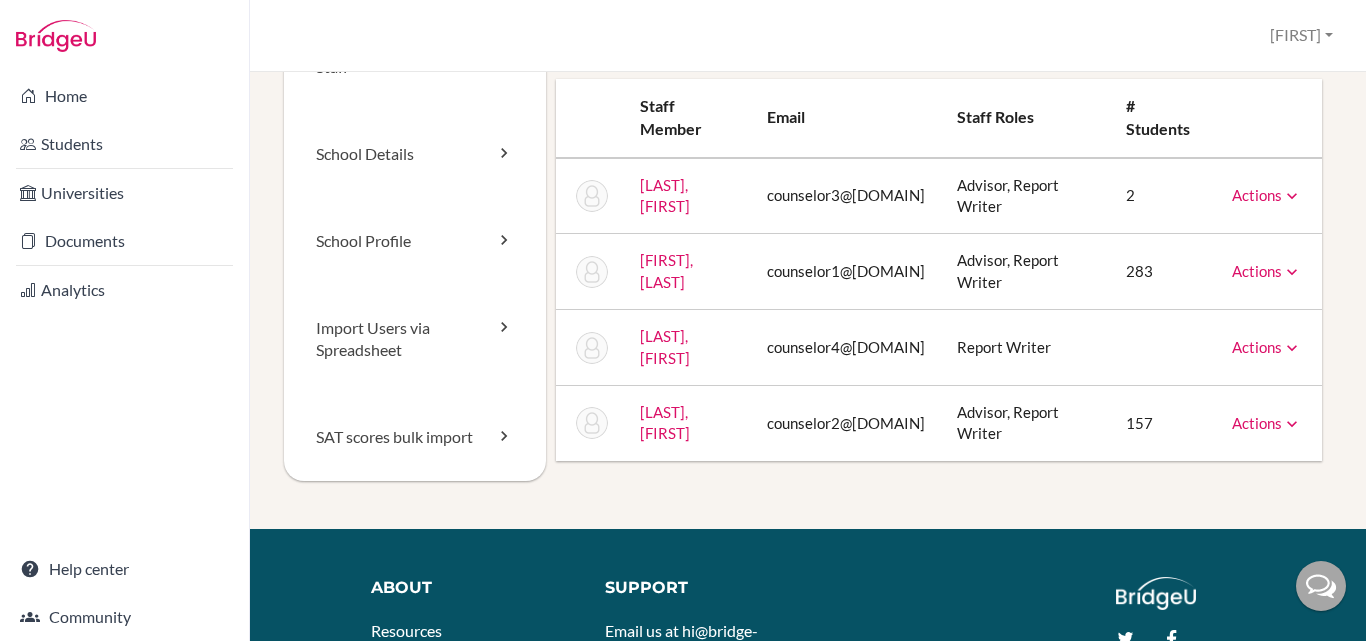 click on "Actions" at bounding box center [1267, 195] 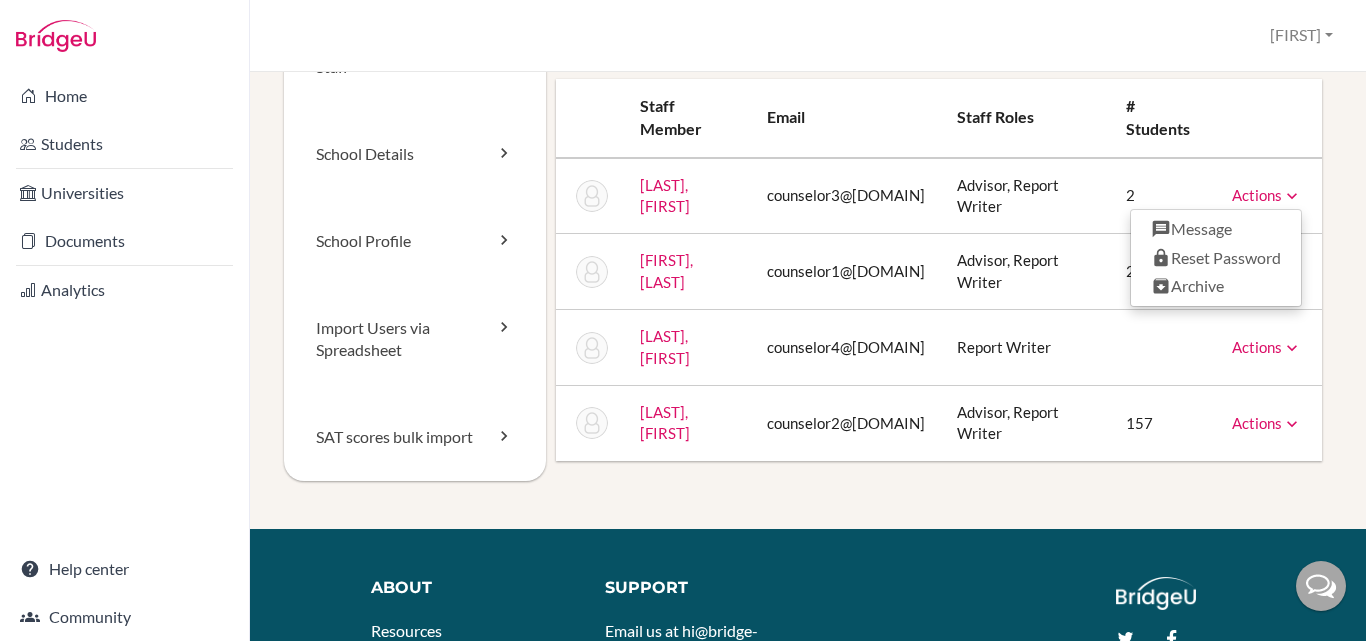 click on "Staff
School Details
School Profile
Import Users via Spreadsheet
SAT scores bulk import
Archived staff
Appoint a staff member
Staff member
Email
Staff roles
# students
Tinwala, Maria
counselor3@thekalyanischool.com
Advisor, Report Writer
2
Actions
Message
Reset Password
Archive
Udayan, Paurnami
counselor1@thekalyanischool.com
Advisor, Report Writer
283
Actions
Message
Reset Password
Archive
Varyani, Pooja
counselor4@thekalyanischool.edu.in
Report Writer
Actions
Message
Reset Password
Archive
Vohra, Aarohi
counselor2@thekalyanischool.com
Advisor, Report Writer
157
Actions
Reset Password
About
Resources
Terms
Privacy
Cookies" at bounding box center [808, 356] 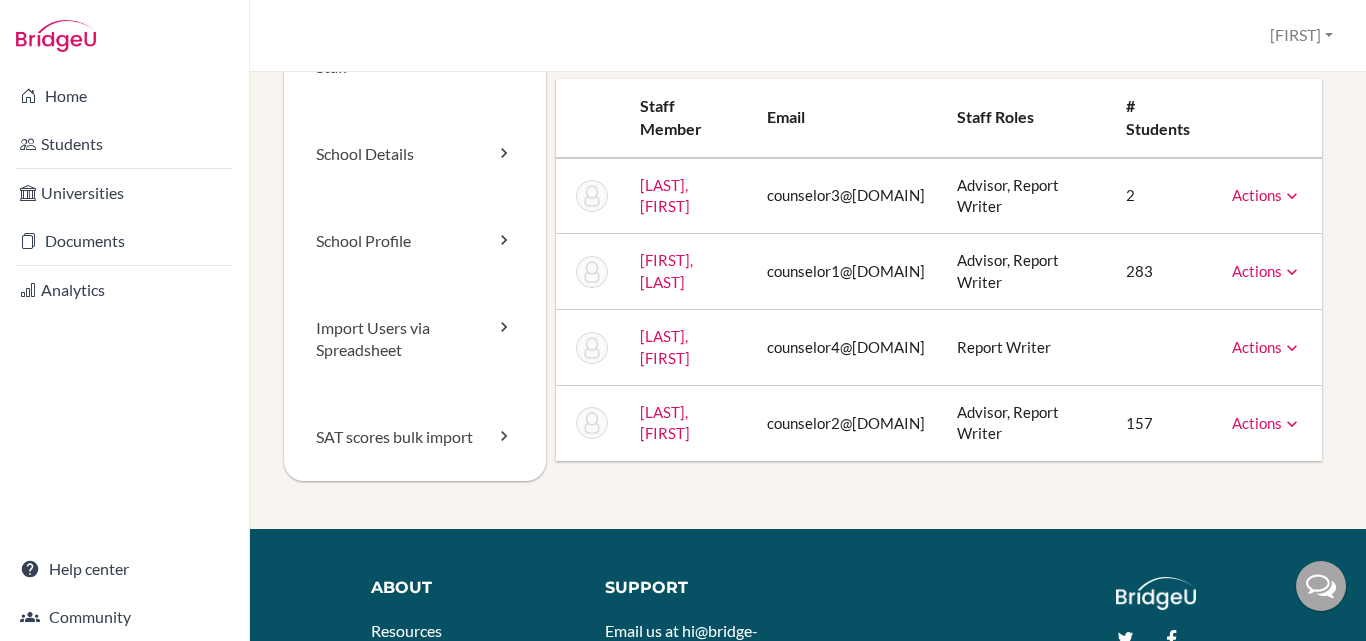 click at bounding box center [1292, 272] 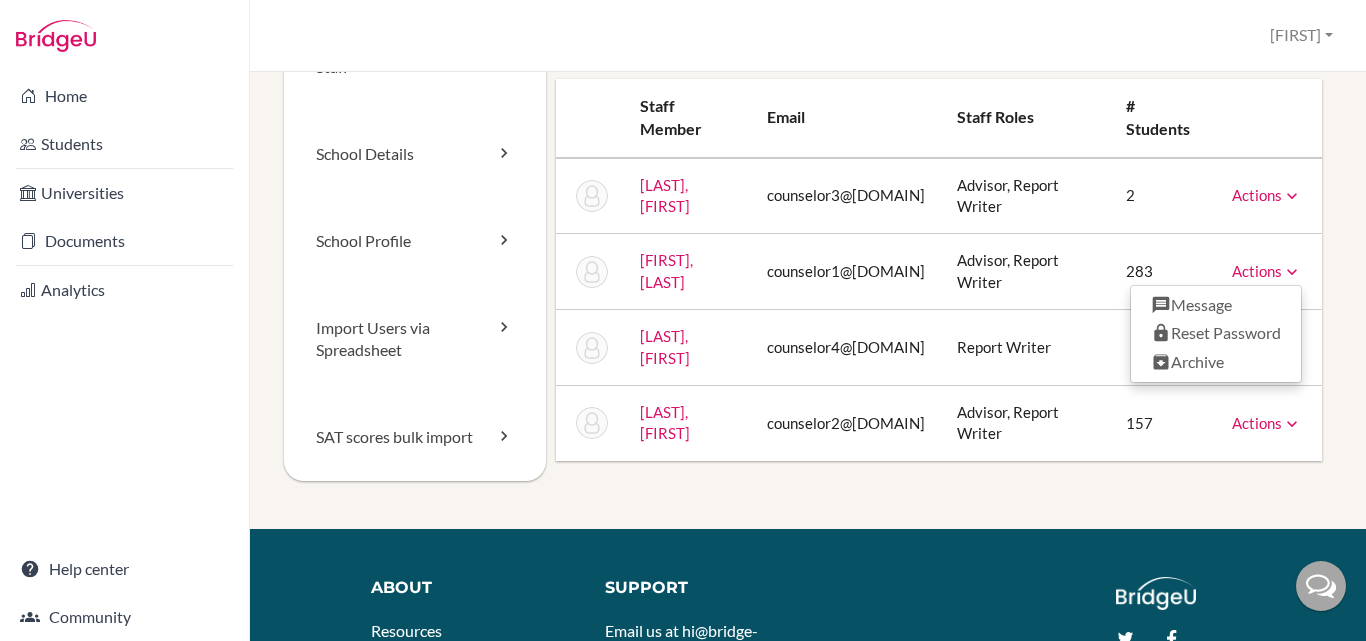 click on "Staff
School Details
School Profile
Import Users via Spreadsheet
SAT scores bulk import
Archived staff
Appoint a staff member
Staff member
Email
Staff roles
# students
Tinwala, Maria
counselor3@thekalyanischool.com
Advisor, Report Writer
2
Actions
Message
Reset Password
Archive
Udayan, Paurnami
counselor1@thekalyanischool.com
Advisor, Report Writer
283
Actions
Message
Reset Password
Archive
Varyani, Pooja
counselor4@thekalyanischool.edu.in
Report Writer
Actions
Message
Reset Password
Archive
Vohra, Aarohi
counselor2@thekalyanischool.com
Advisor, Report Writer
157
Actions
Reset Password
About
Resources
Terms
Privacy
Cookies" at bounding box center [808, 356] 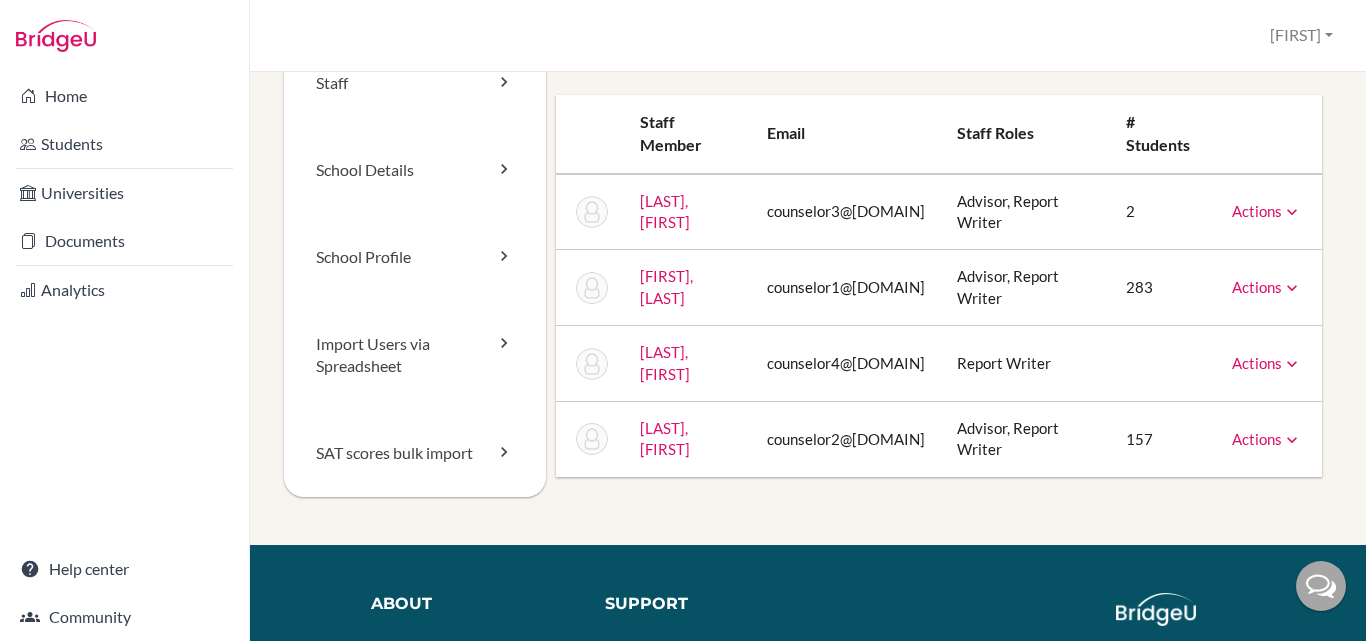 scroll, scrollTop: 0, scrollLeft: 0, axis: both 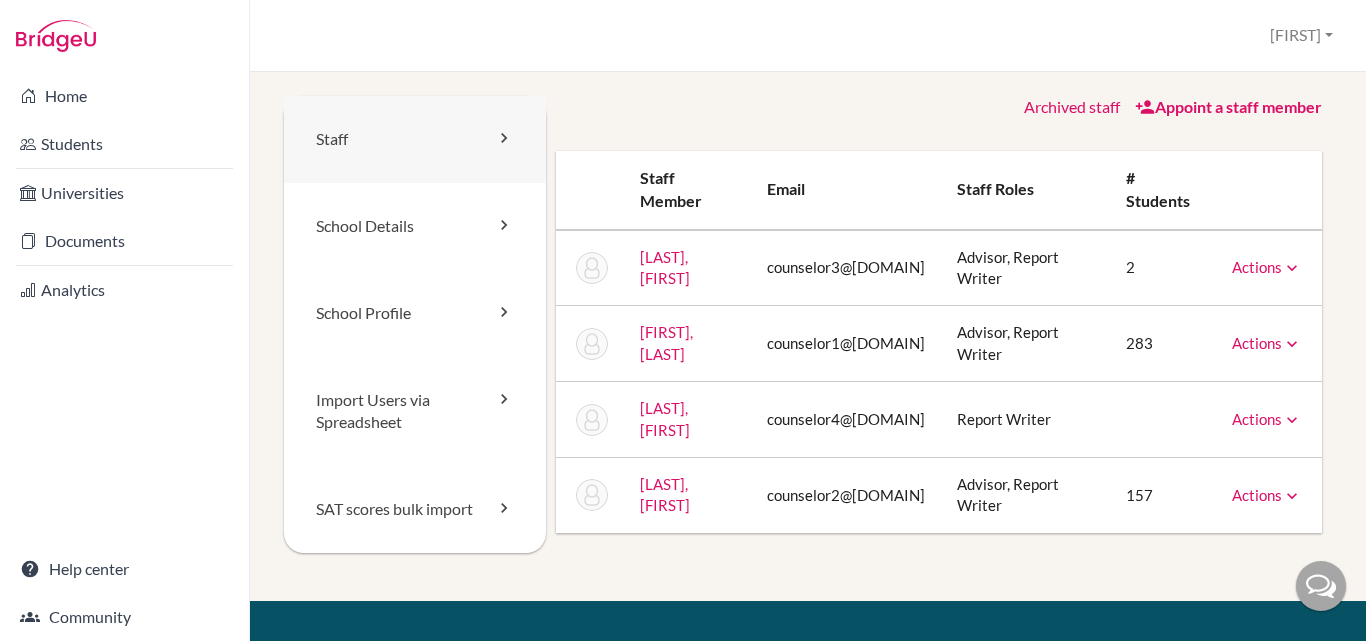 click on "Staff" at bounding box center [415, 139] 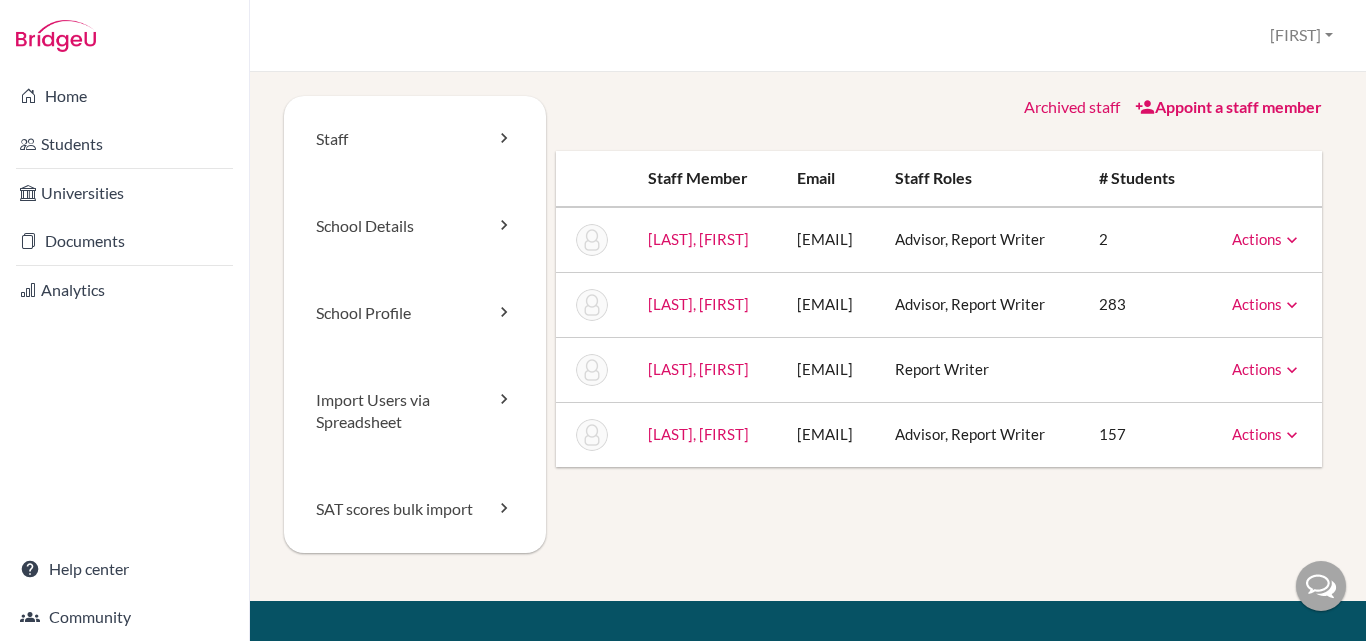 scroll, scrollTop: 0, scrollLeft: 0, axis: both 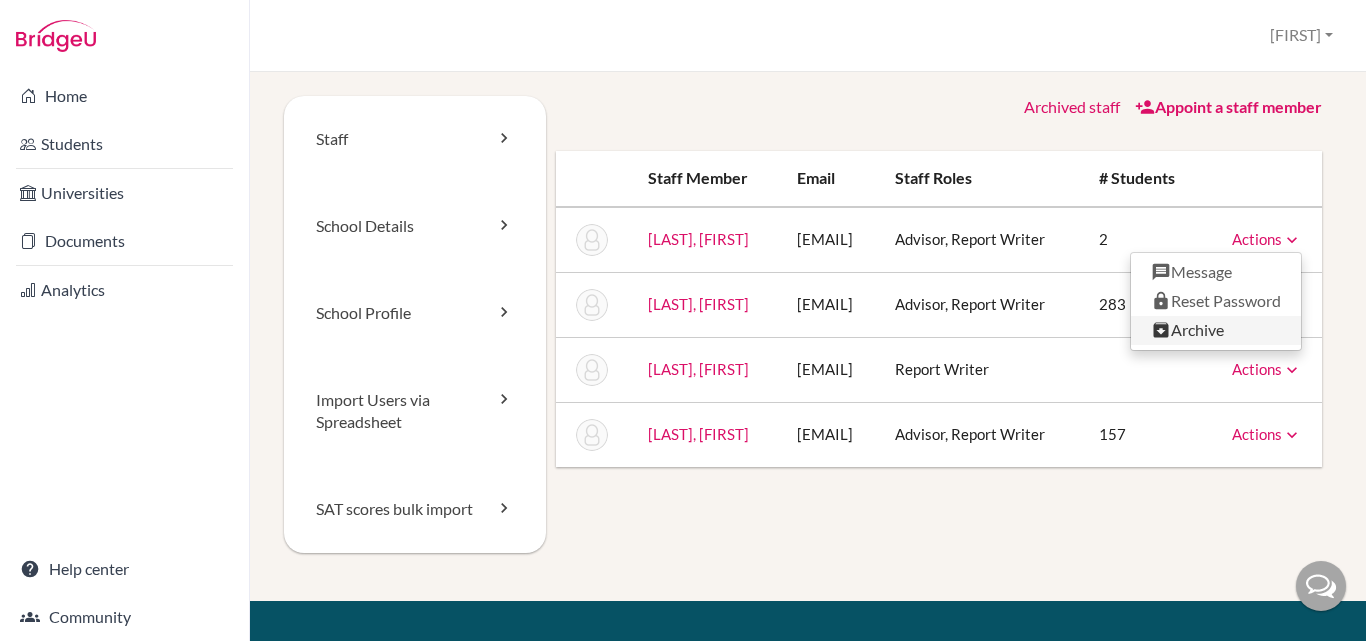 click on "Archive" at bounding box center (1216, 330) 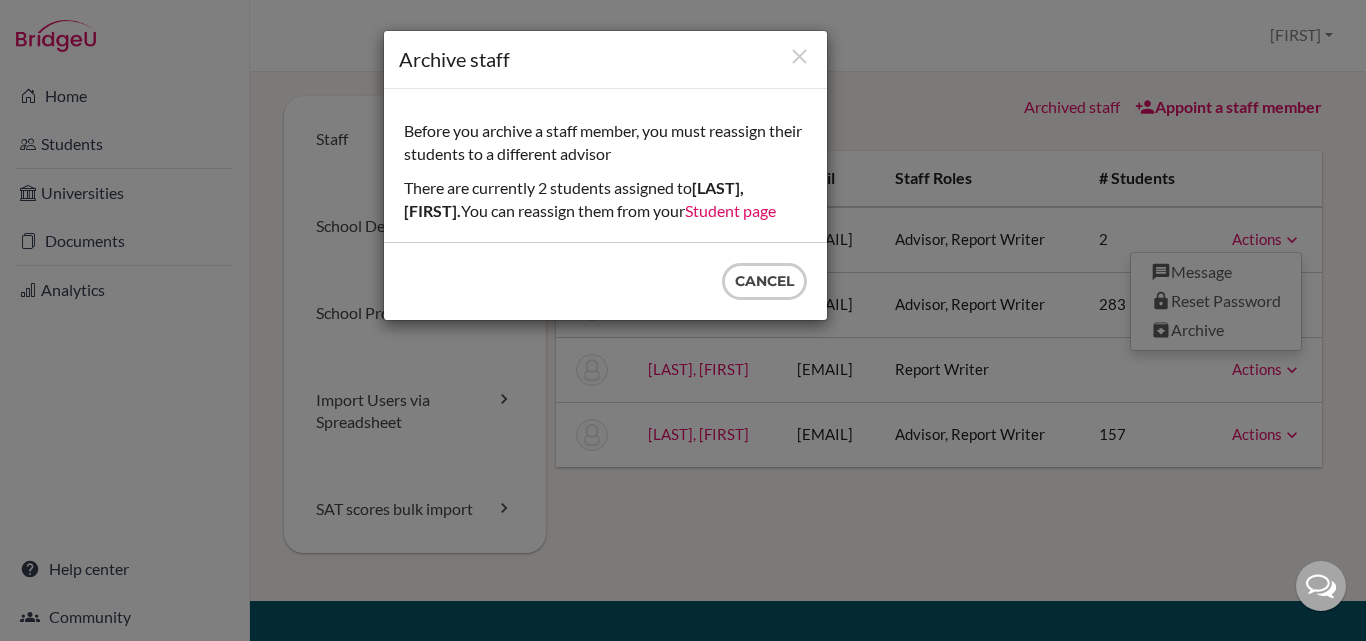 click on "Student page" at bounding box center [730, 210] 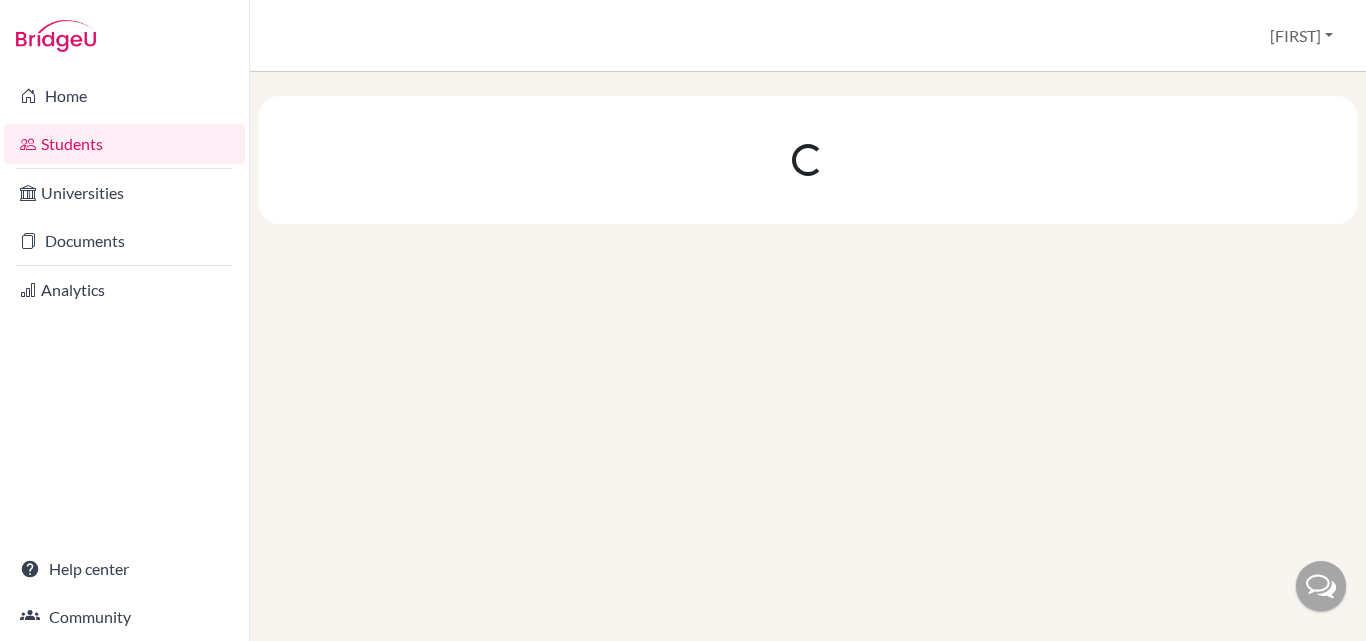 scroll, scrollTop: 0, scrollLeft: 0, axis: both 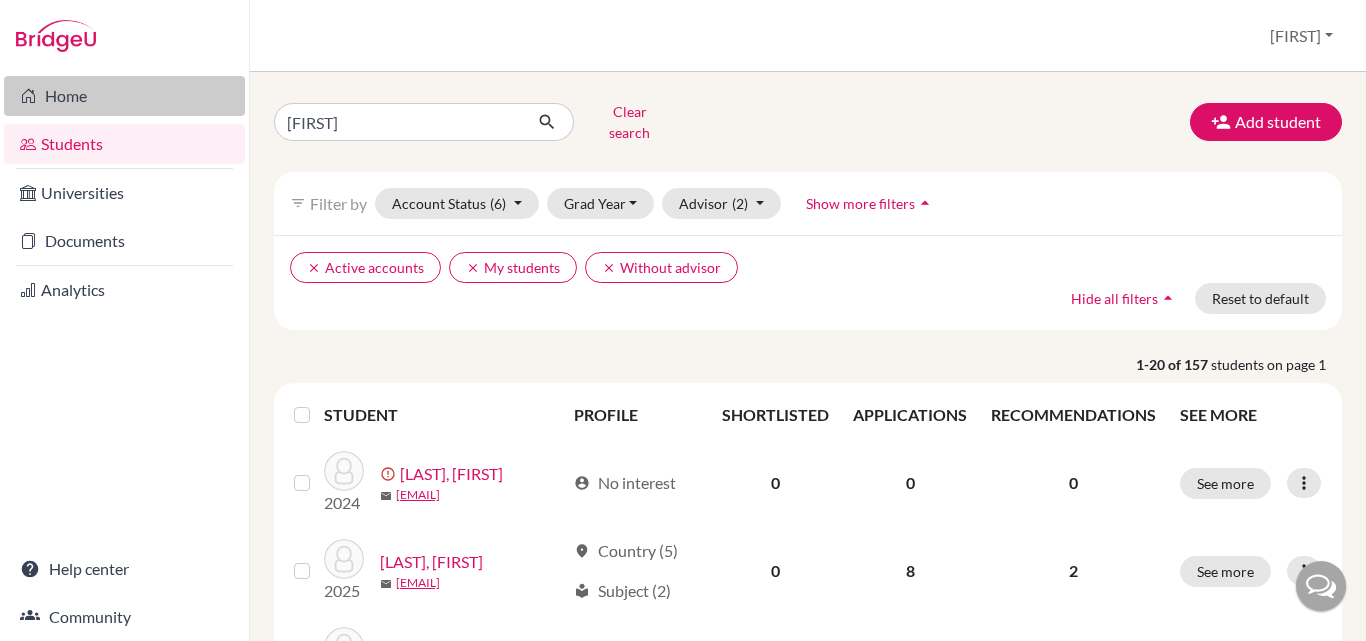 click on "Home" at bounding box center (124, 96) 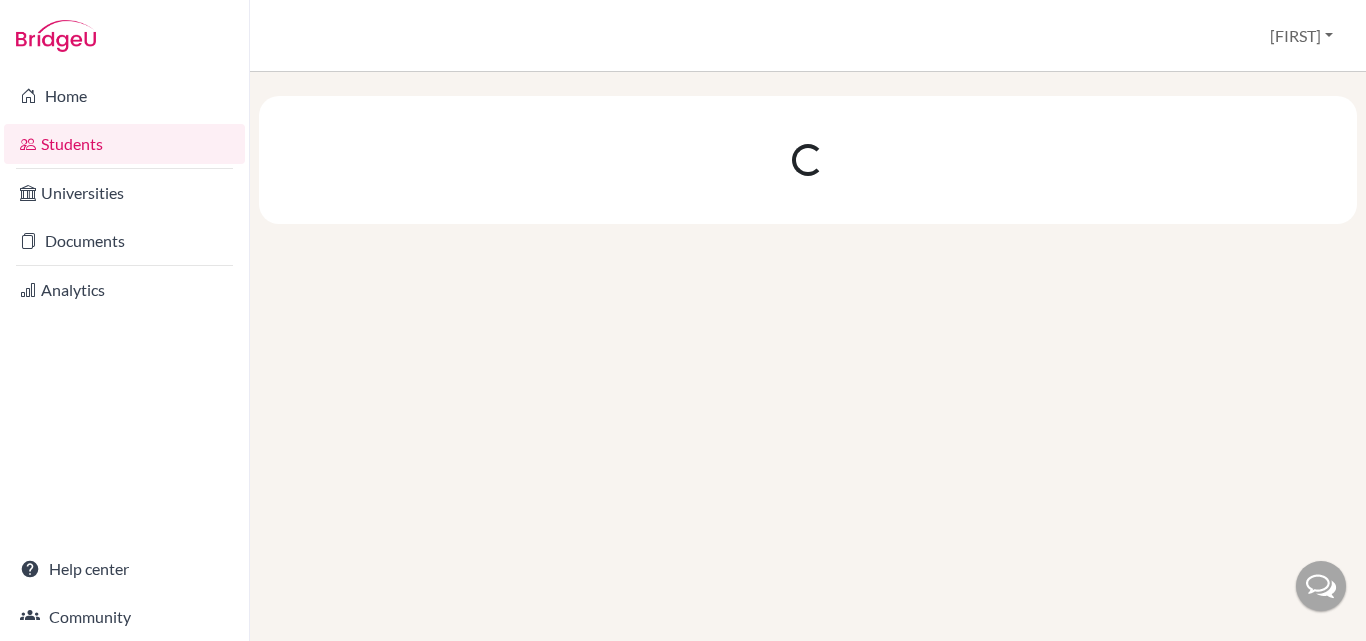 scroll, scrollTop: 0, scrollLeft: 0, axis: both 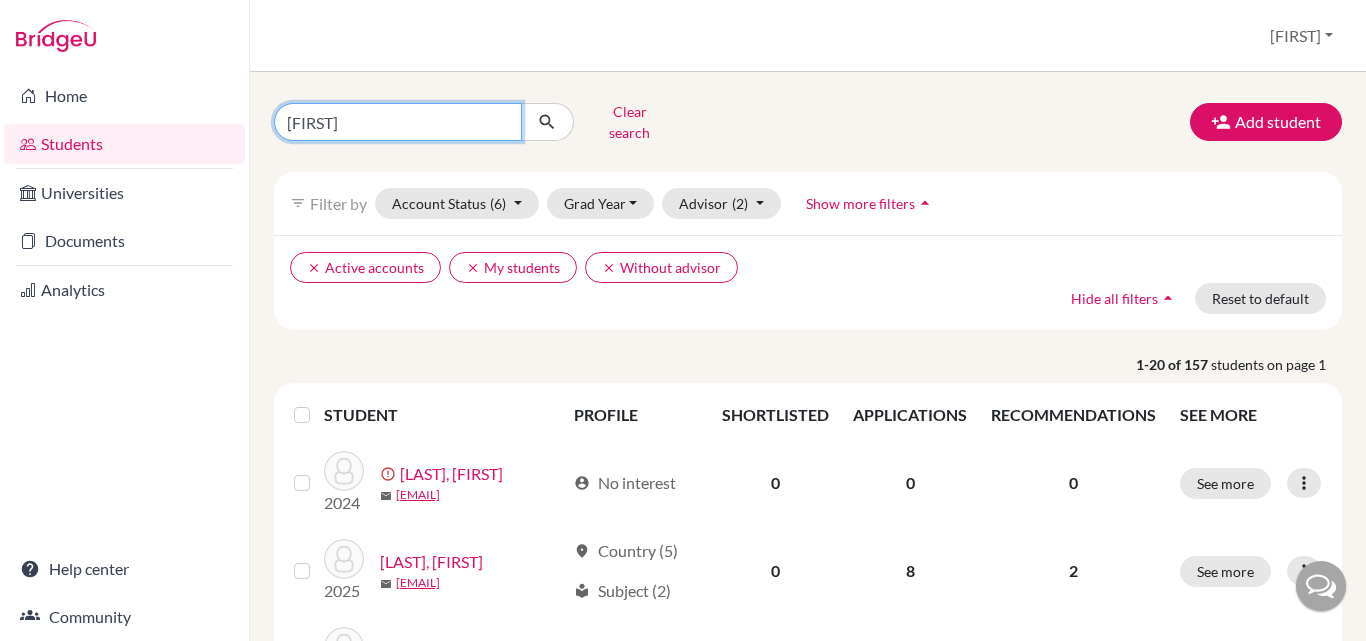 click on "aditya" at bounding box center [398, 122] 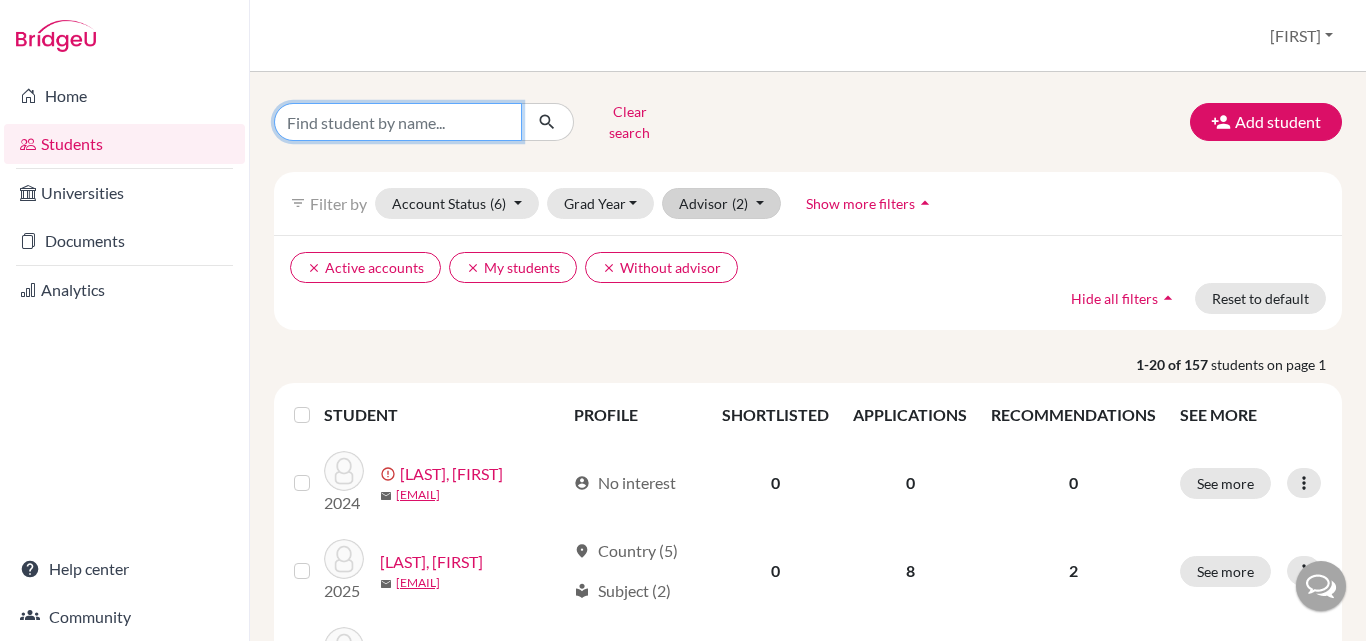type 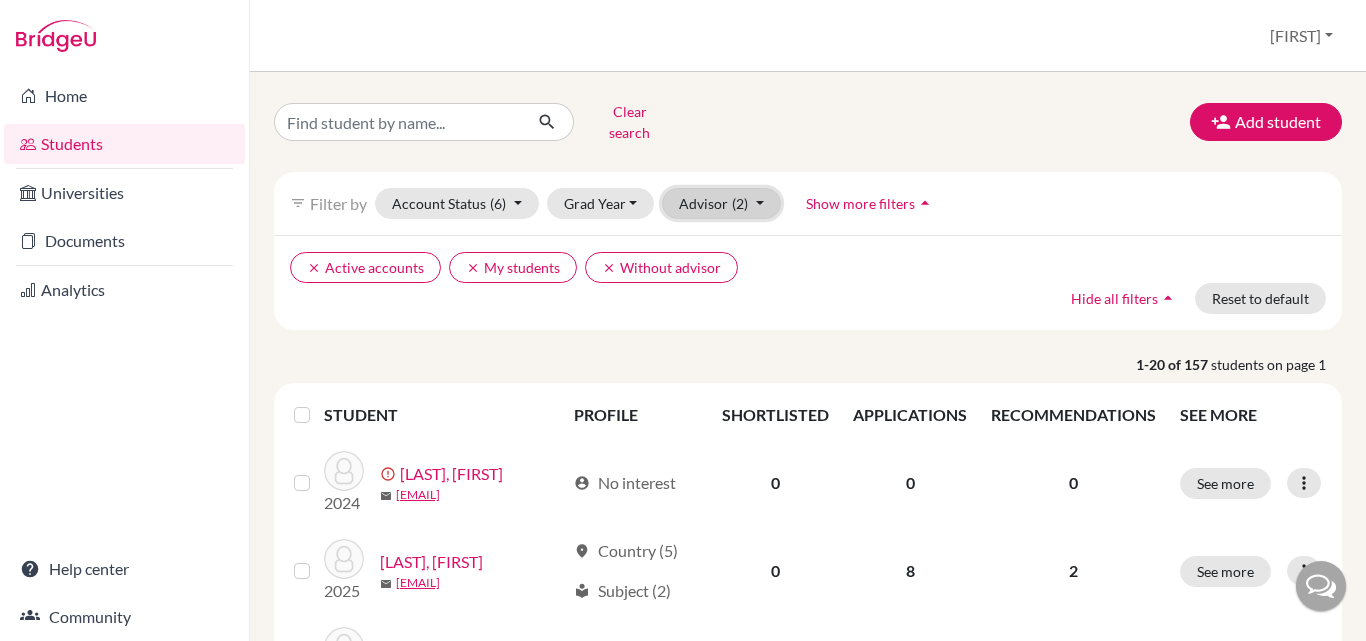 click on "Advisor (2)" at bounding box center (721, 203) 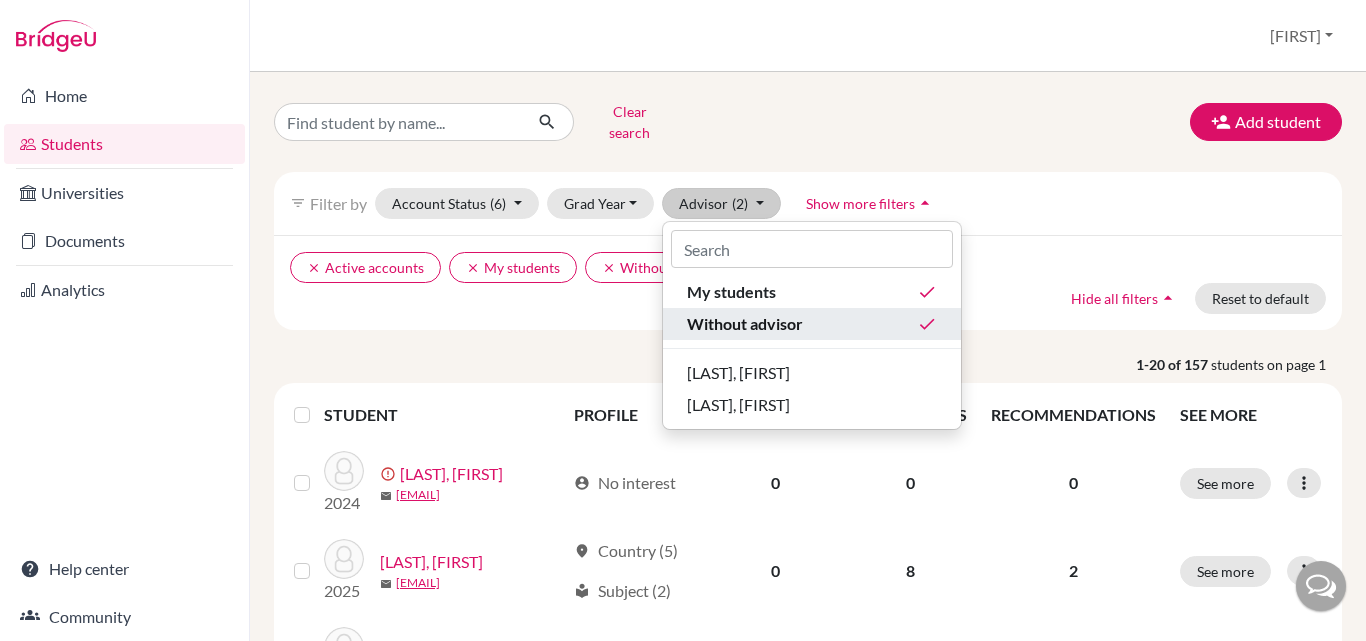 click on "done" at bounding box center (927, 324) 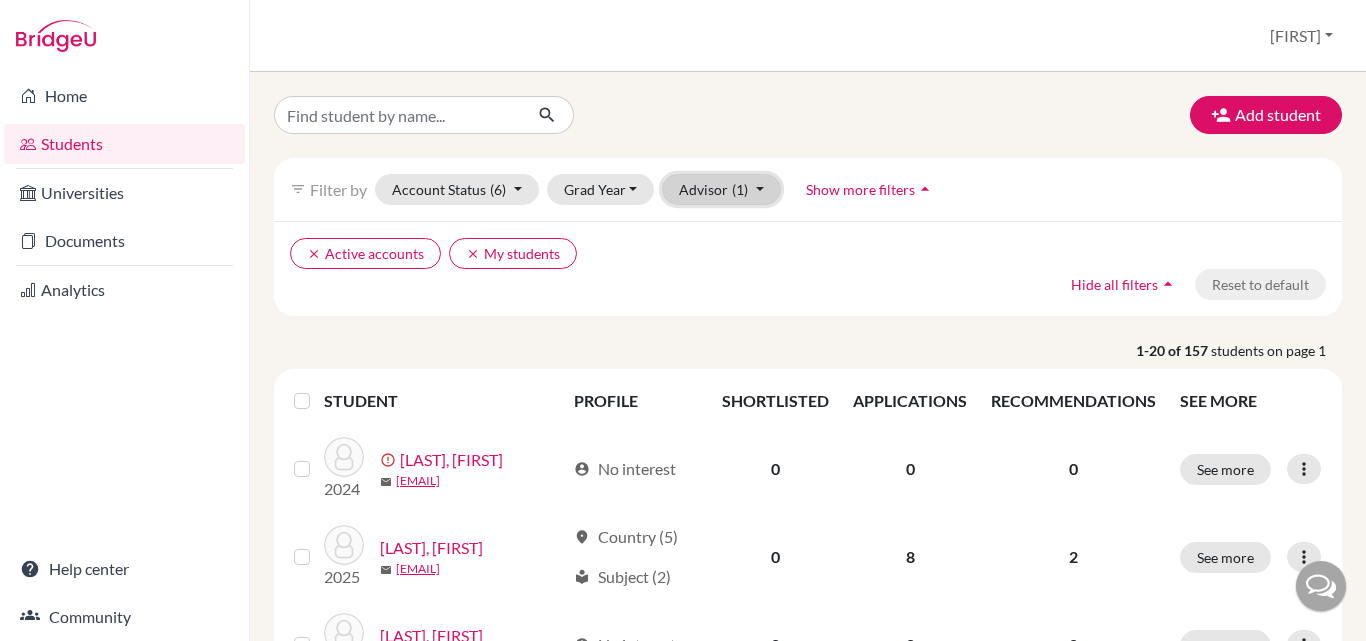 click on "Advisor (1)" at bounding box center (721, 189) 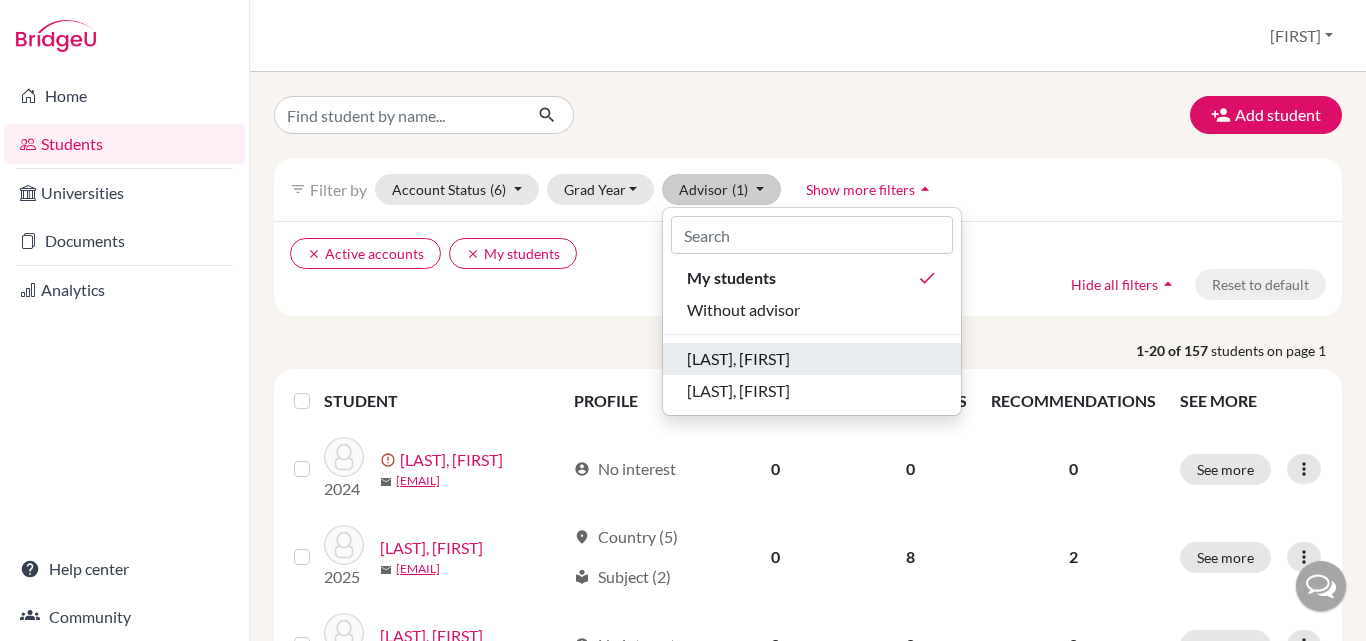 click on "[LAST], [FIRST]" at bounding box center (738, 359) 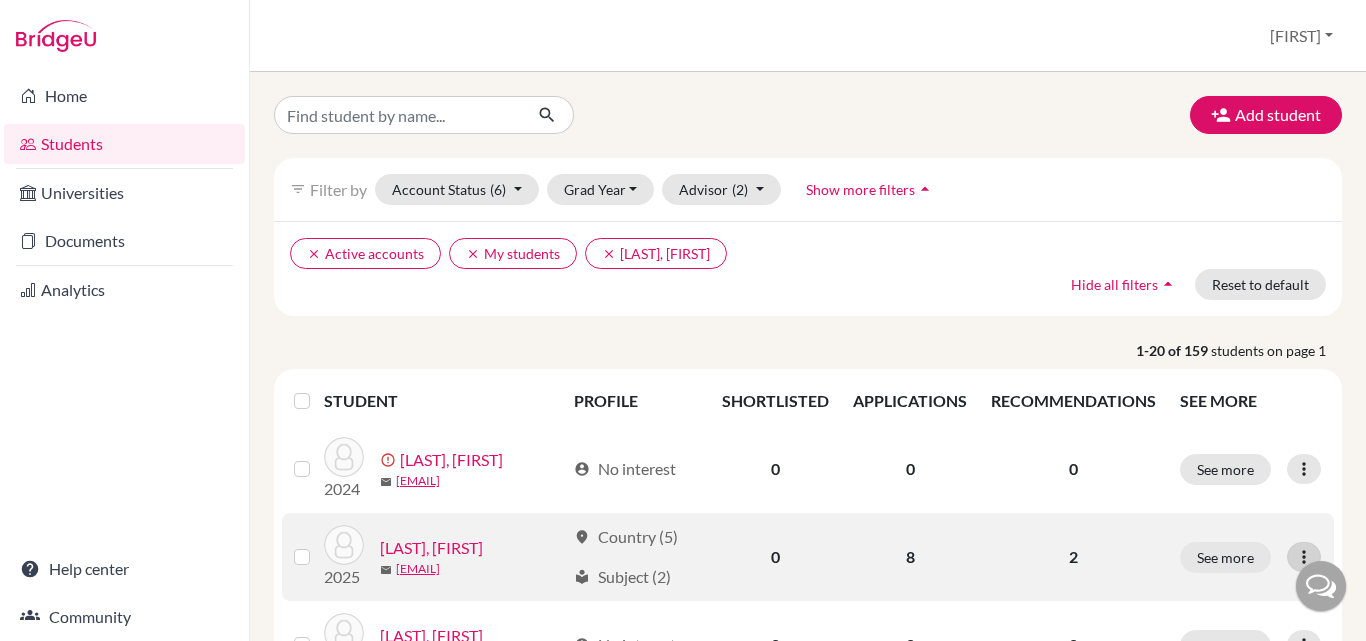 click at bounding box center [1304, 557] 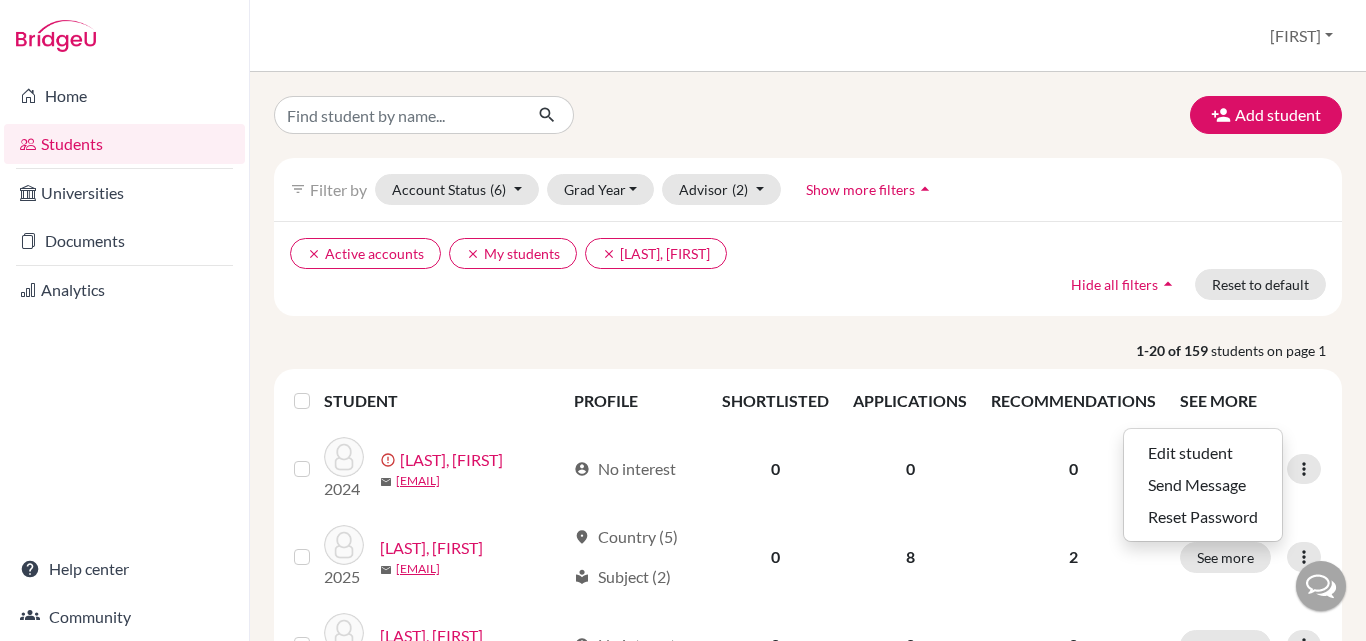 click on "STUDENT PROFILE SHORTLISTED APPLICATIONS RECOMMENDATIONS SEE MORE 2024 error_outline Agarwal, Aarushi mail jia.tushar@gmail.com account_circle No interest 0 0 0 See more Edit student Send Message Resend invite email 2025 Agarwal, Aditya mail adityaagarwal7714@gmail.com location_on Country (5) local_library Subject (2) 0 8 2 See more Edit student Send Message Reset Password 2026 Agarwal, Vartika mail poojagoelece11@gmail.com account_circle No interest 0 0 0 See more Edit student Send Message Reset Password 2025 Agnani, Suhana mail suhanaagnani@gmail.com location_on Country (1) local_library Subject (1) 0 8 2 See more Edit student Send Message Reset Password 2024 error_outline Agrahari, Adwita mail neelam.agrahari11@gmail.com account_circle No interest 0 0 0 See more Edit student Send Message Resend invite email 2024 error_outline Agrawal, Meera mail psych.g@gmail.com account_circle No interest 0 0 0 See more Edit student Send Message Resend invite email 2024 error_outline Ahirwadkar, Rohan mail account_circle" at bounding box center [808, 1281] 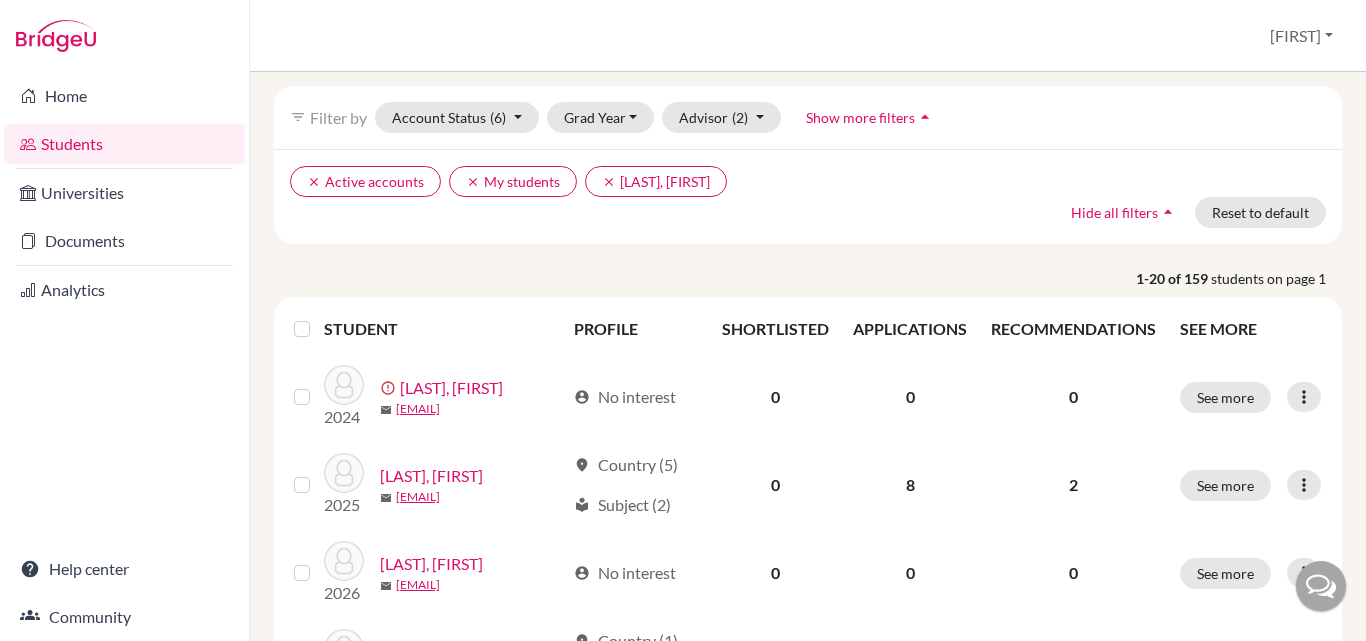 scroll, scrollTop: 84, scrollLeft: 0, axis: vertical 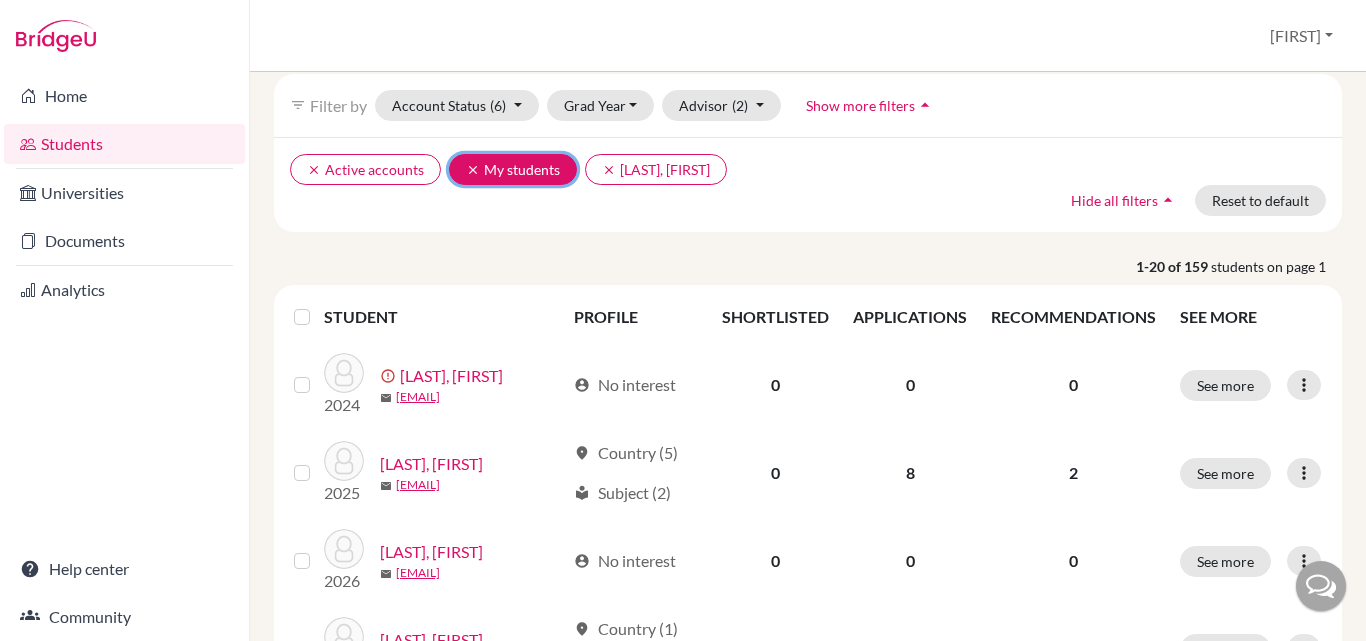 click on "clear" at bounding box center [473, 170] 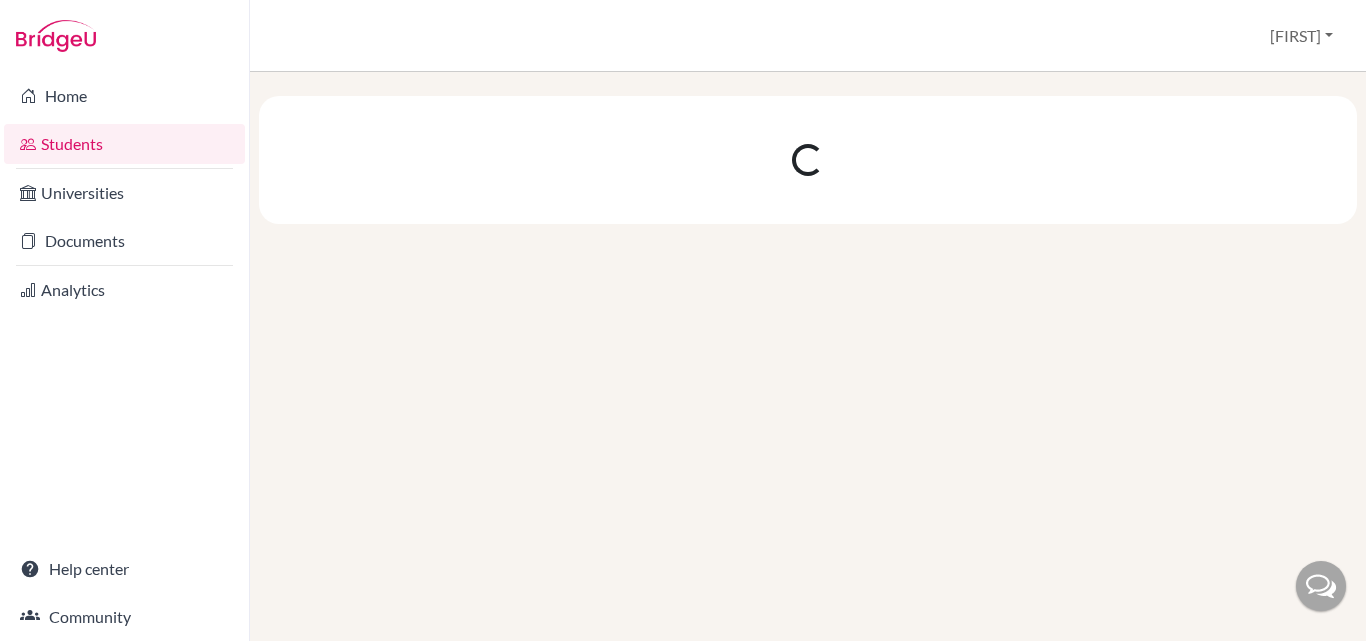 scroll, scrollTop: 0, scrollLeft: 0, axis: both 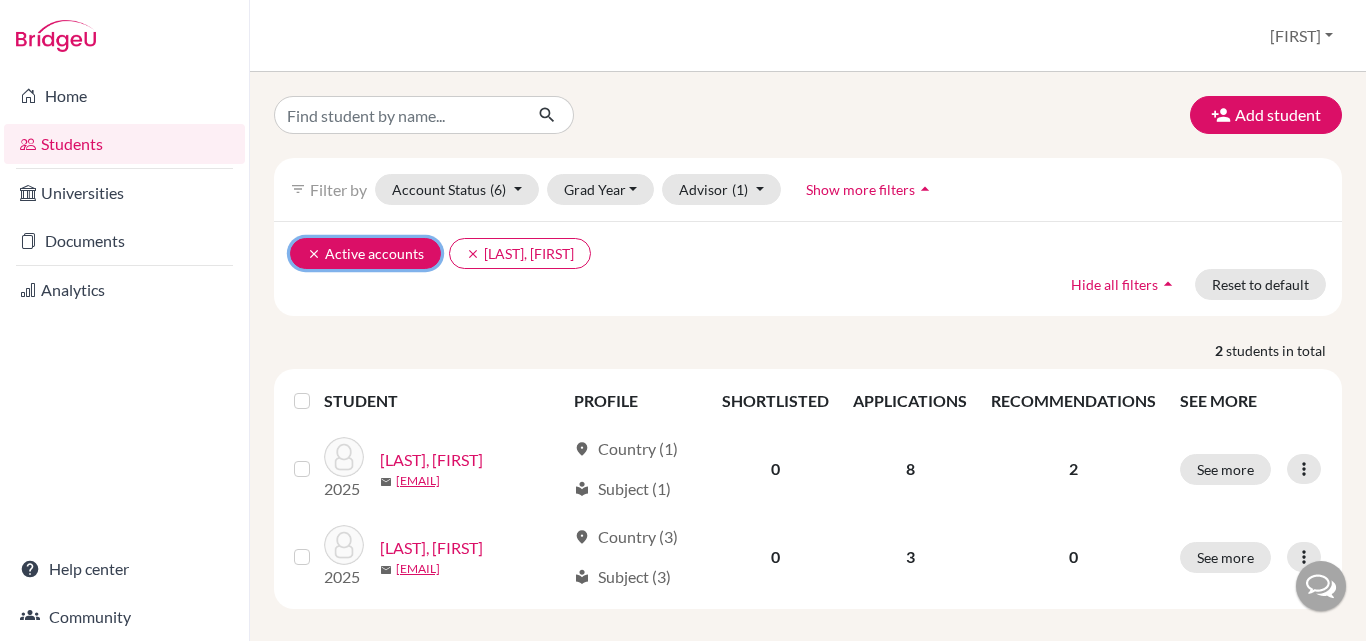 click on "clear" at bounding box center (314, 254) 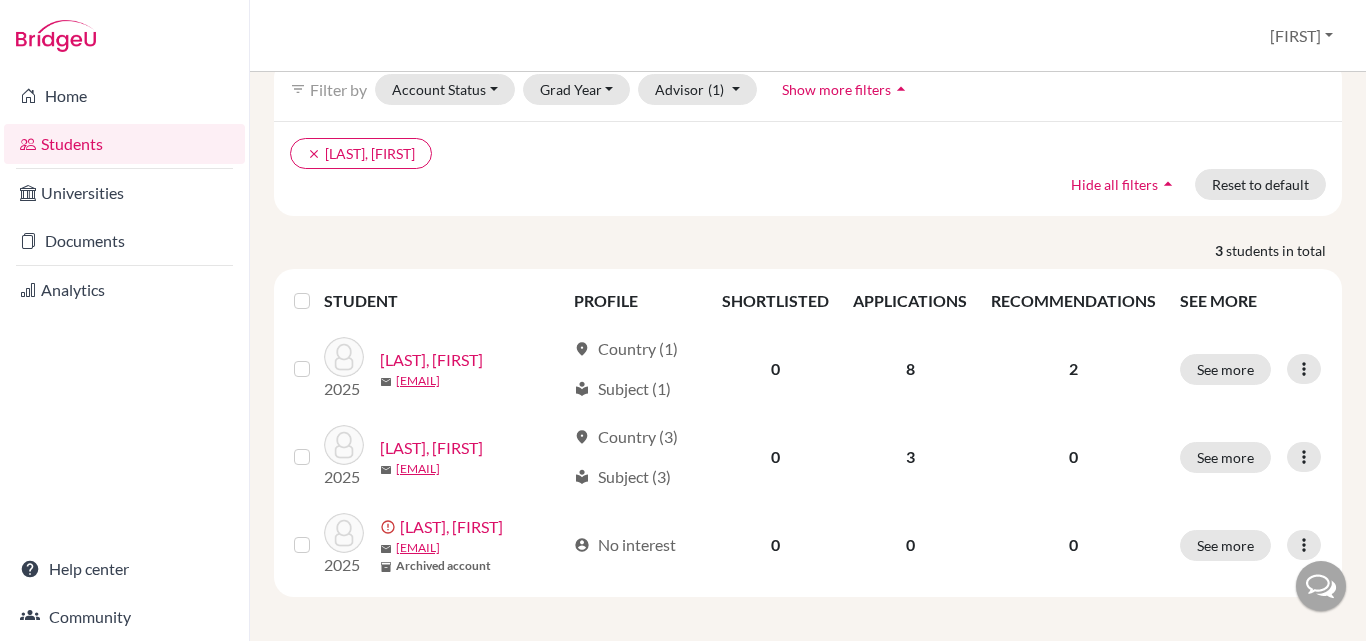 scroll, scrollTop: 104, scrollLeft: 0, axis: vertical 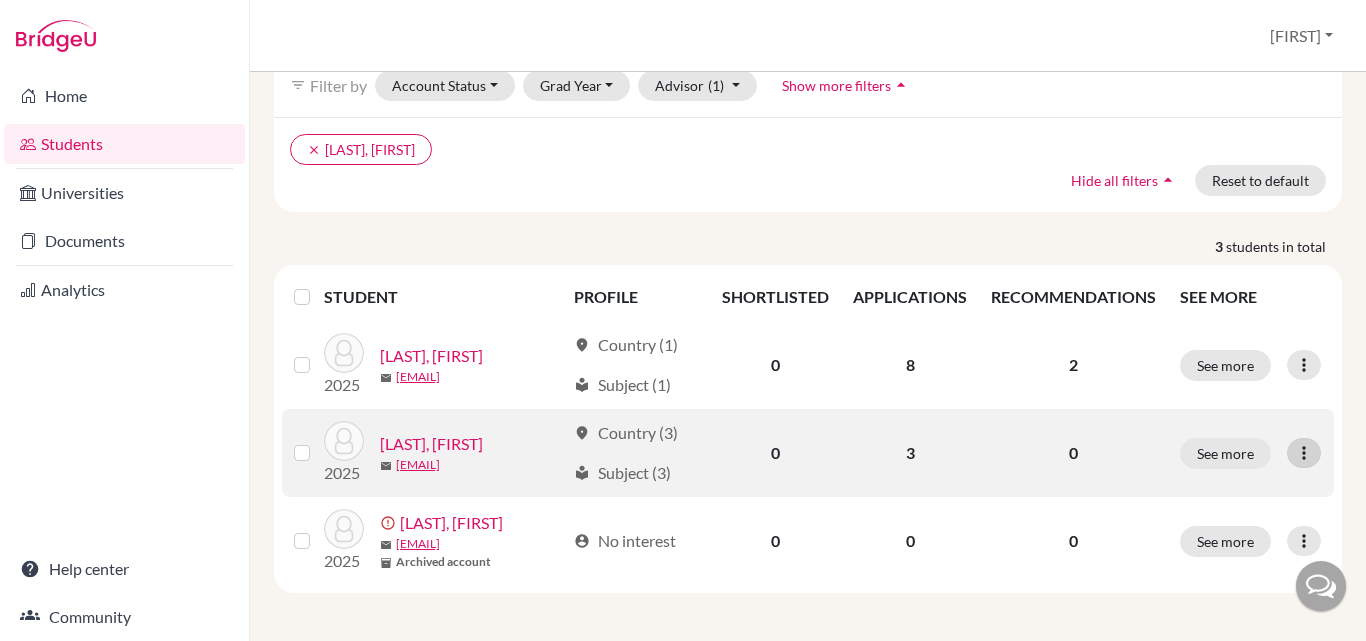 click at bounding box center [1304, 453] 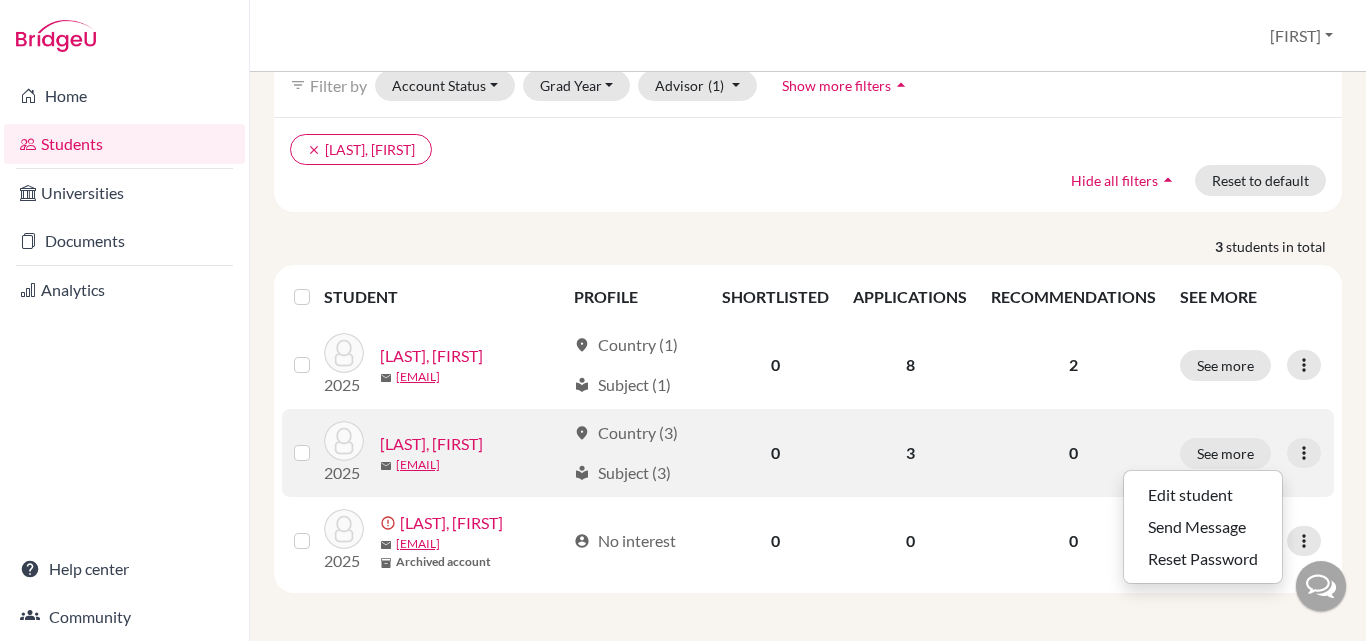 click at bounding box center (318, 441) 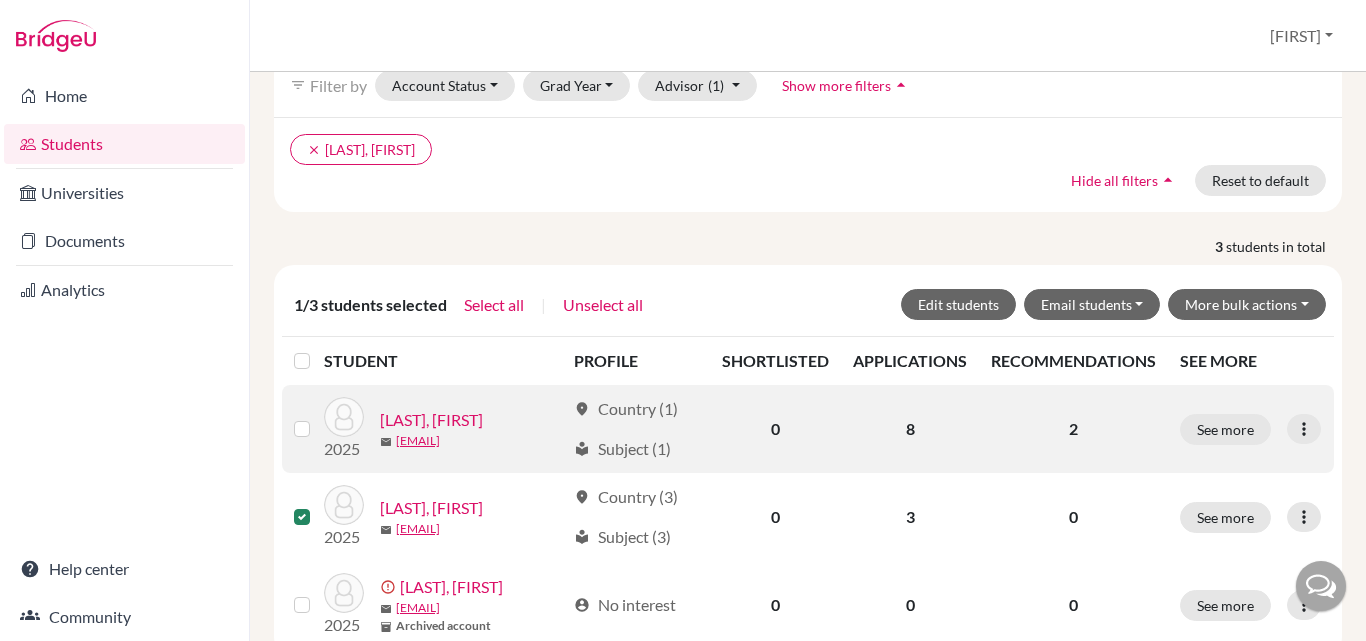 click at bounding box center [318, 417] 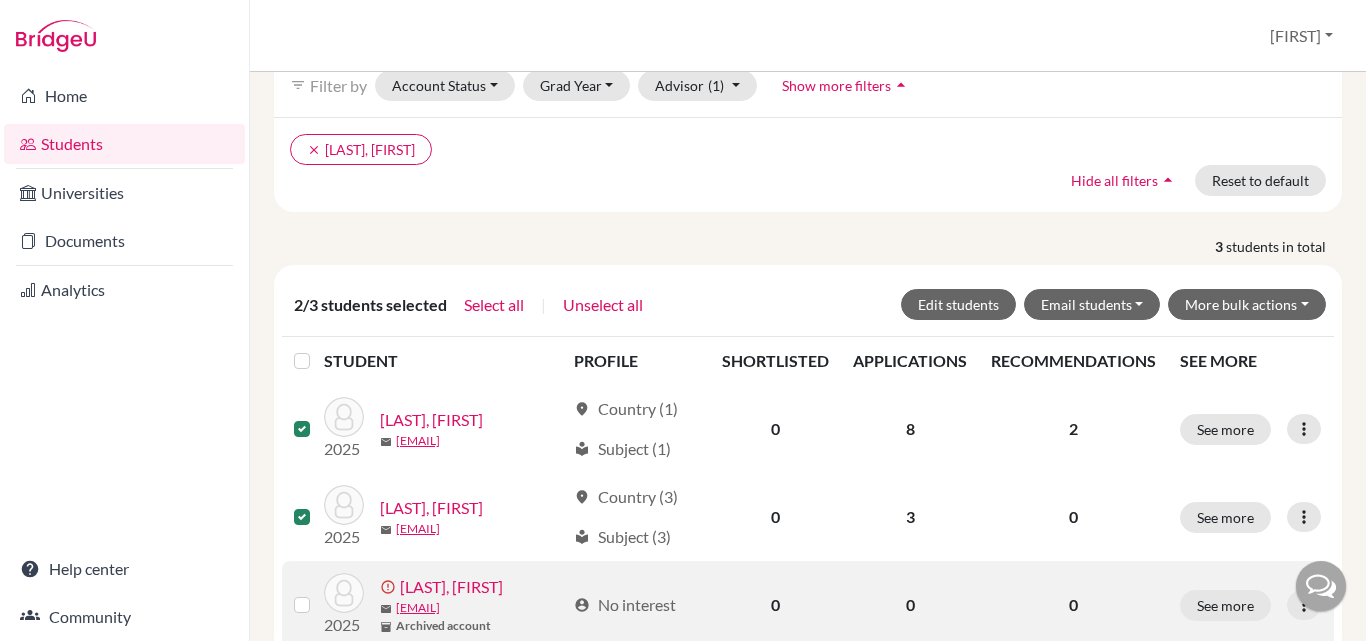click at bounding box center (318, 593) 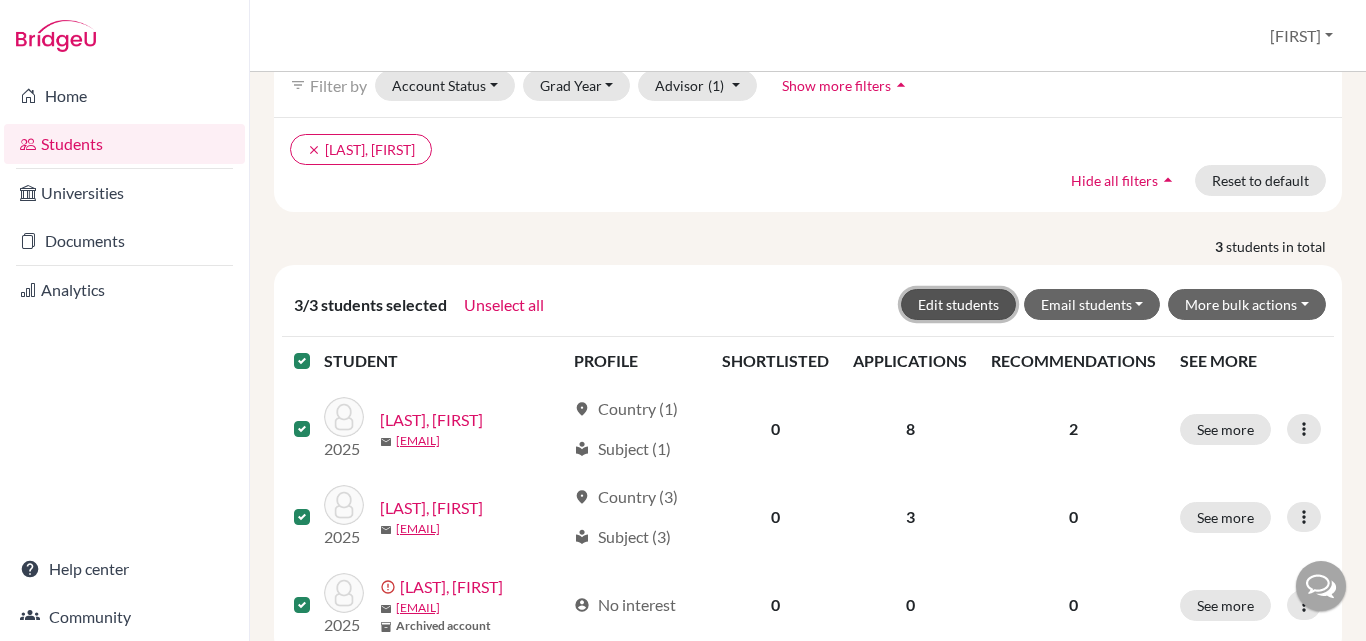 click on "Edit students" at bounding box center [958, 304] 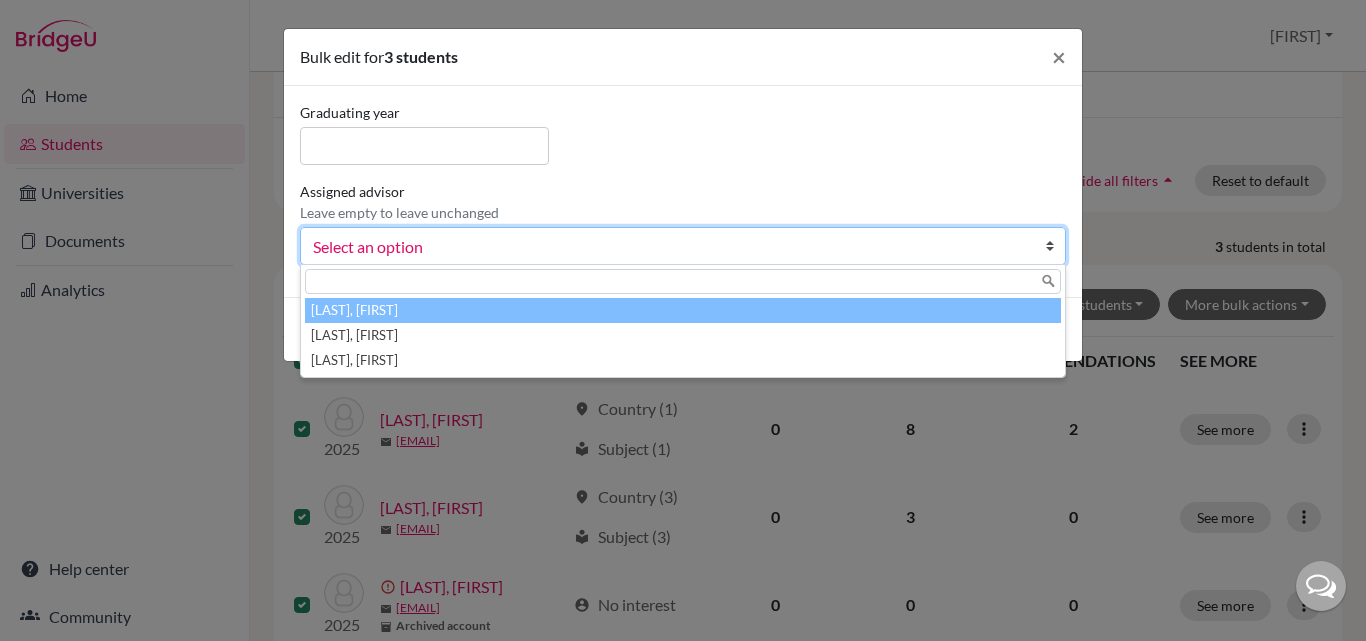 click on "Select an option" at bounding box center (670, 247) 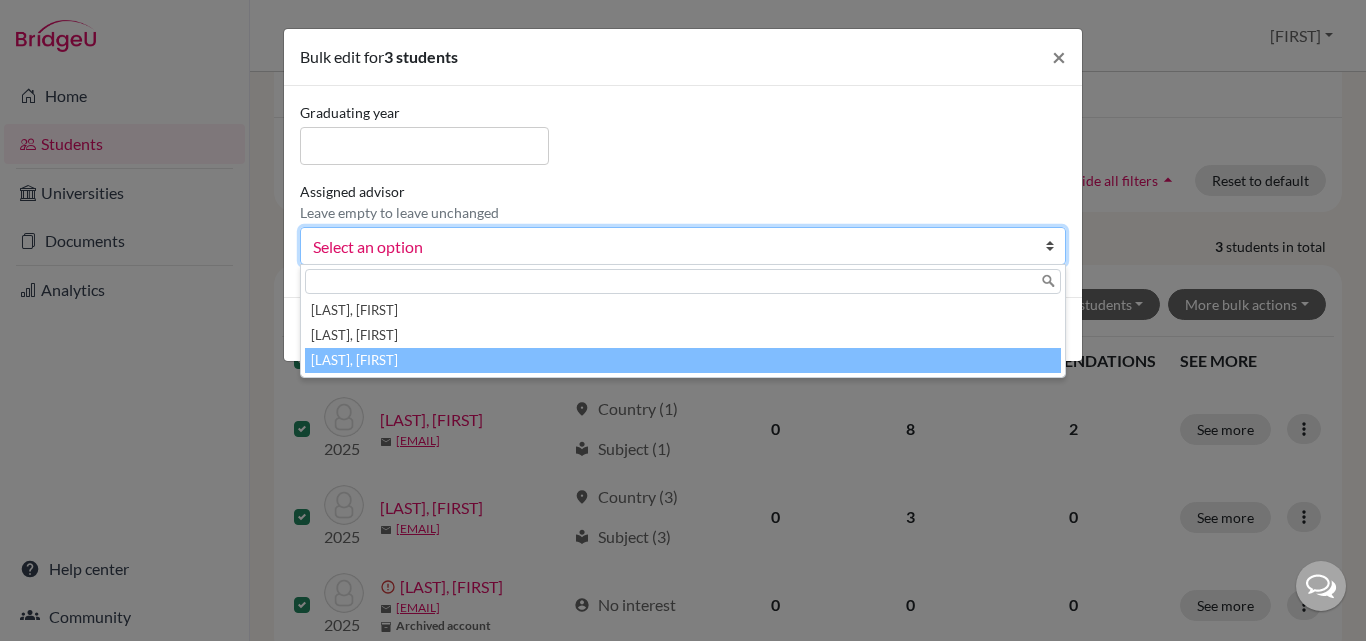 click on "Vohra, Aarohi" at bounding box center [683, 360] 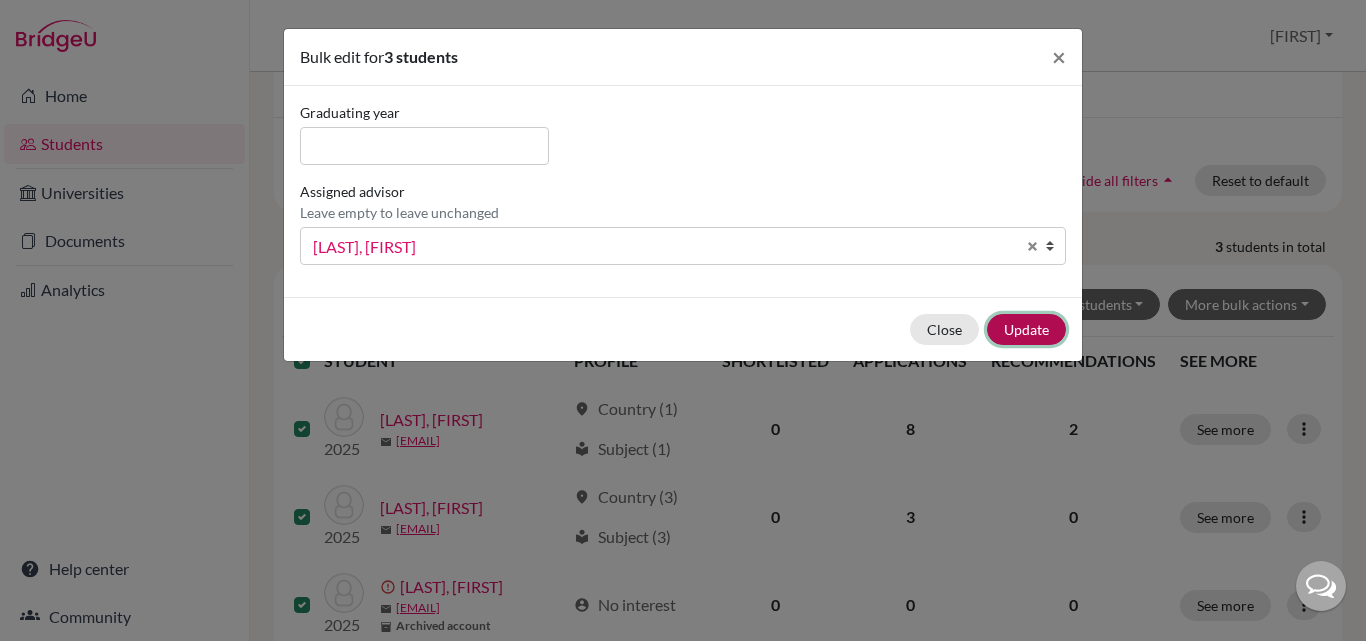 click on "Update" at bounding box center [1026, 329] 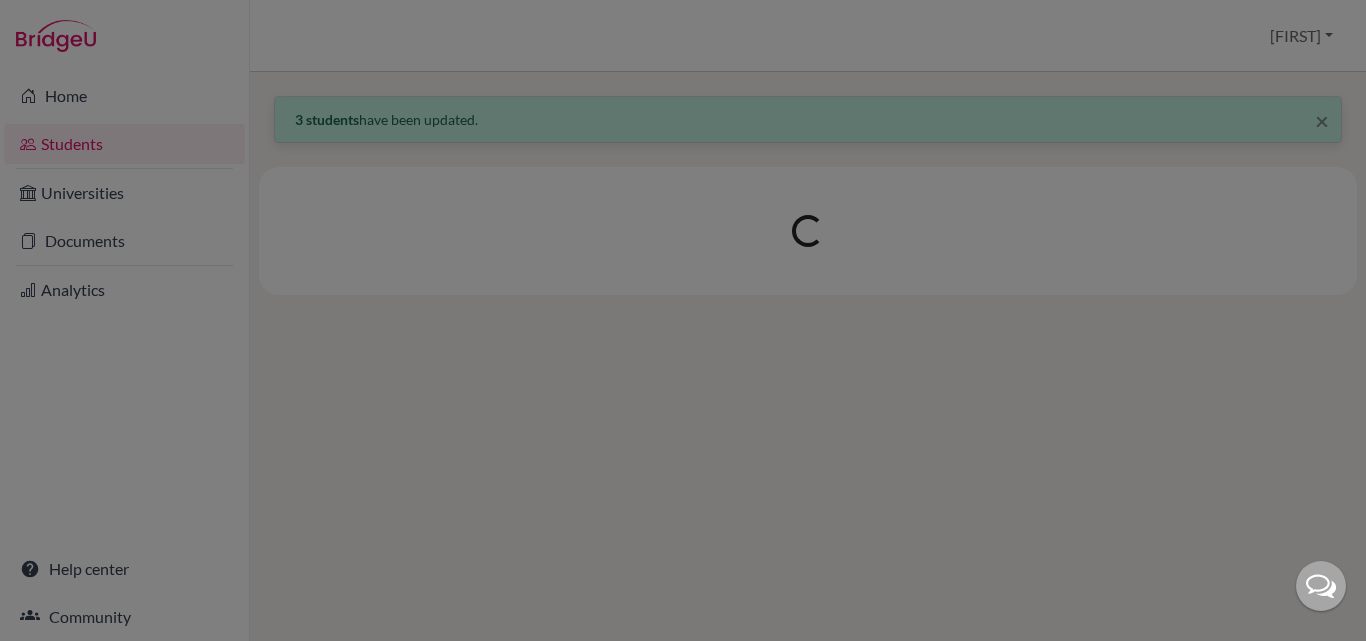 scroll, scrollTop: 0, scrollLeft: 0, axis: both 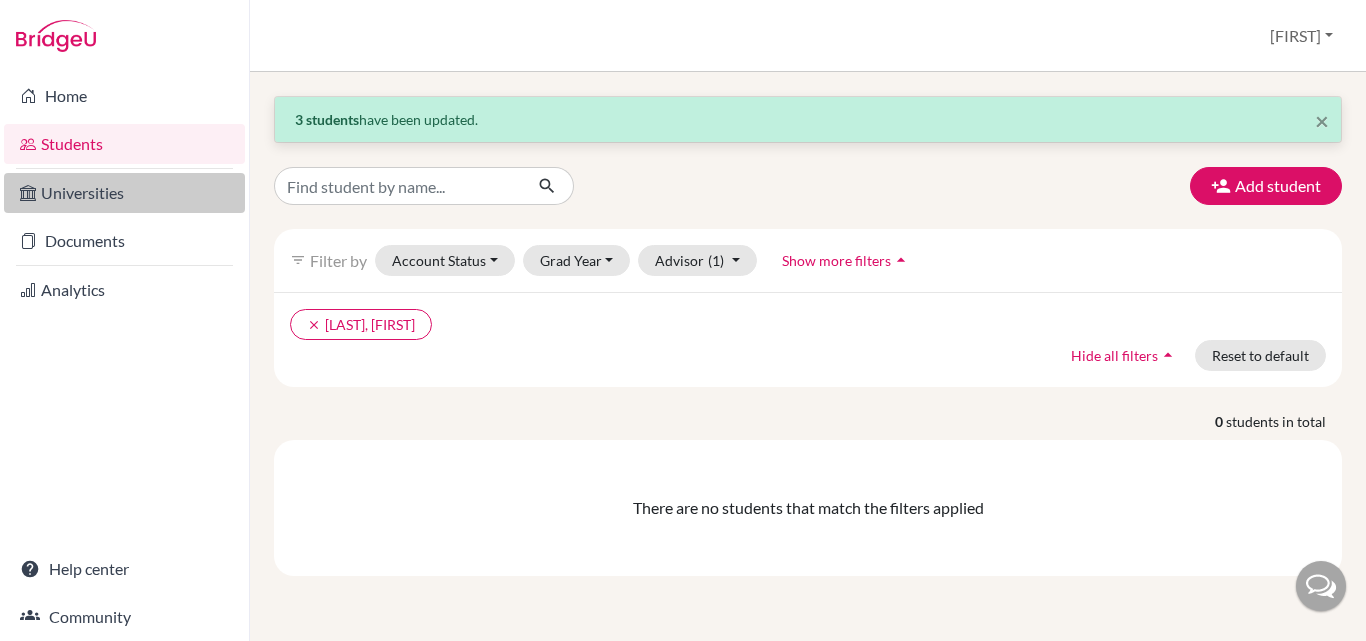 click on "Universities" at bounding box center [124, 193] 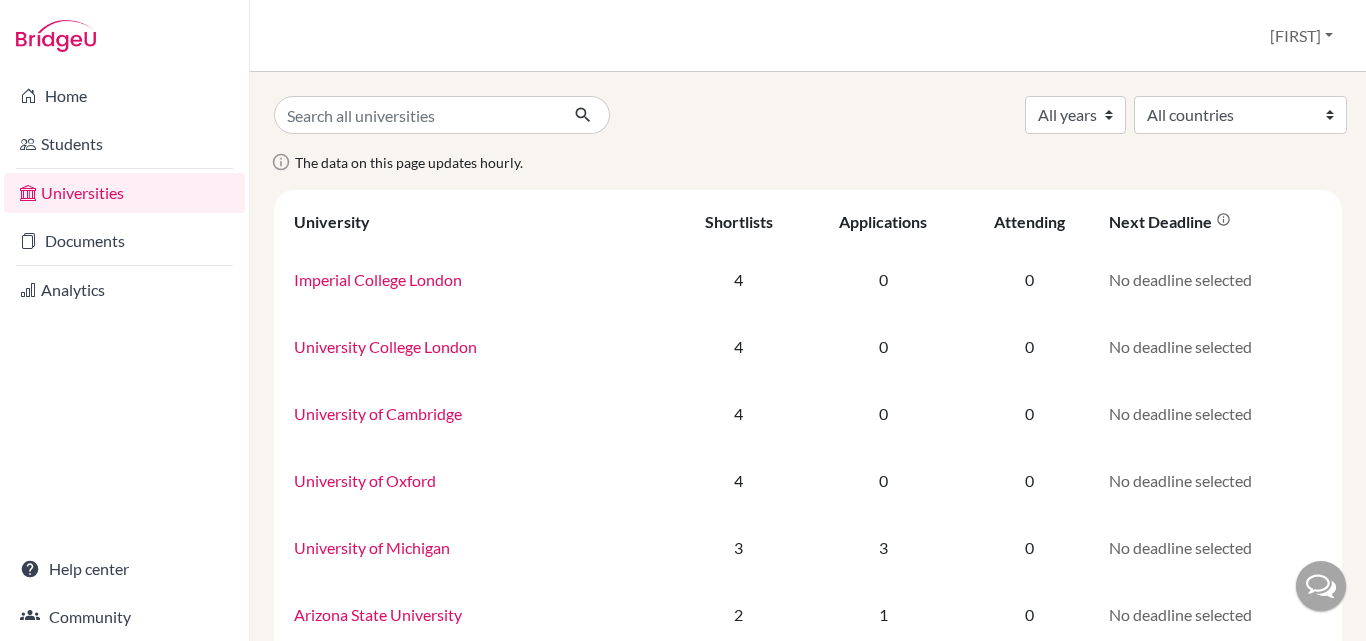 scroll, scrollTop: 0, scrollLeft: 0, axis: both 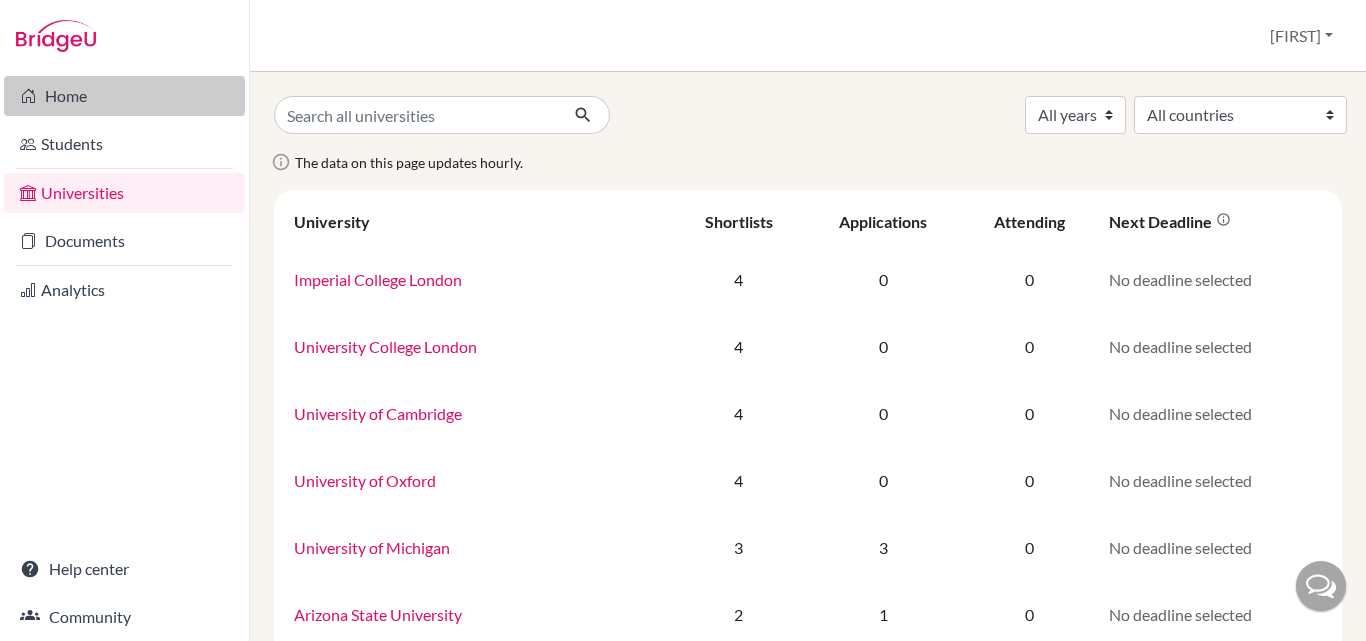 click on "Home" at bounding box center [124, 96] 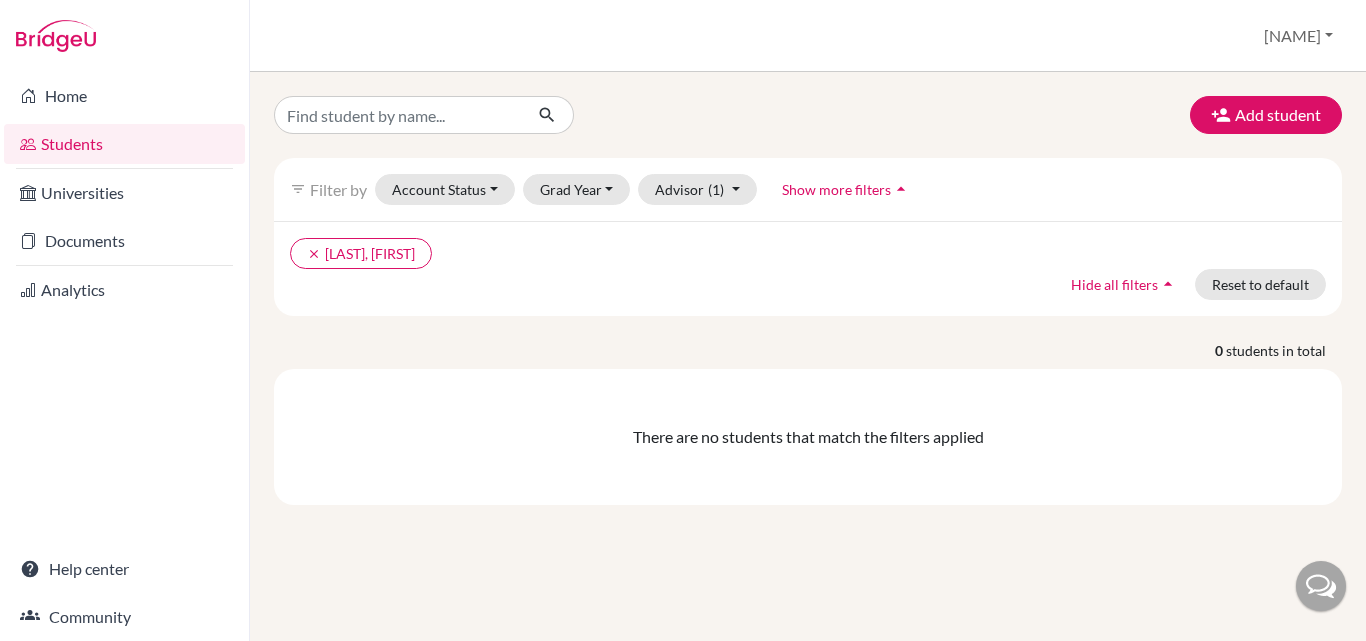 scroll, scrollTop: 0, scrollLeft: 0, axis: both 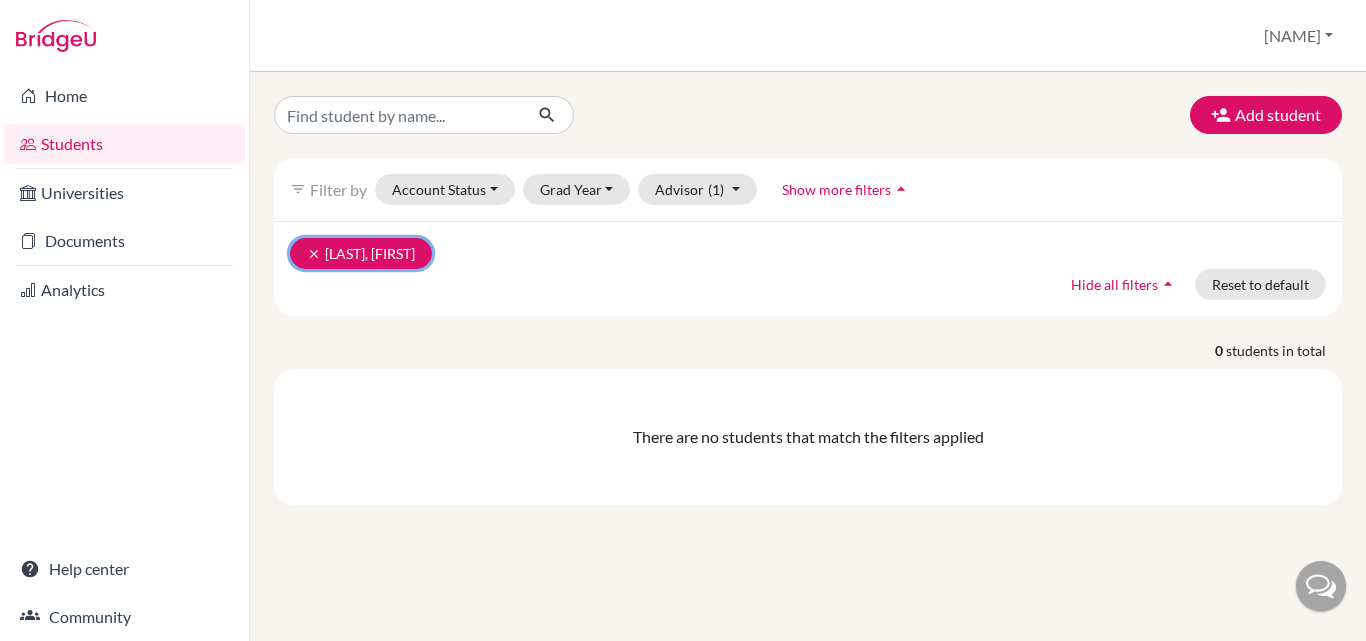 click on "clear" at bounding box center (314, 254) 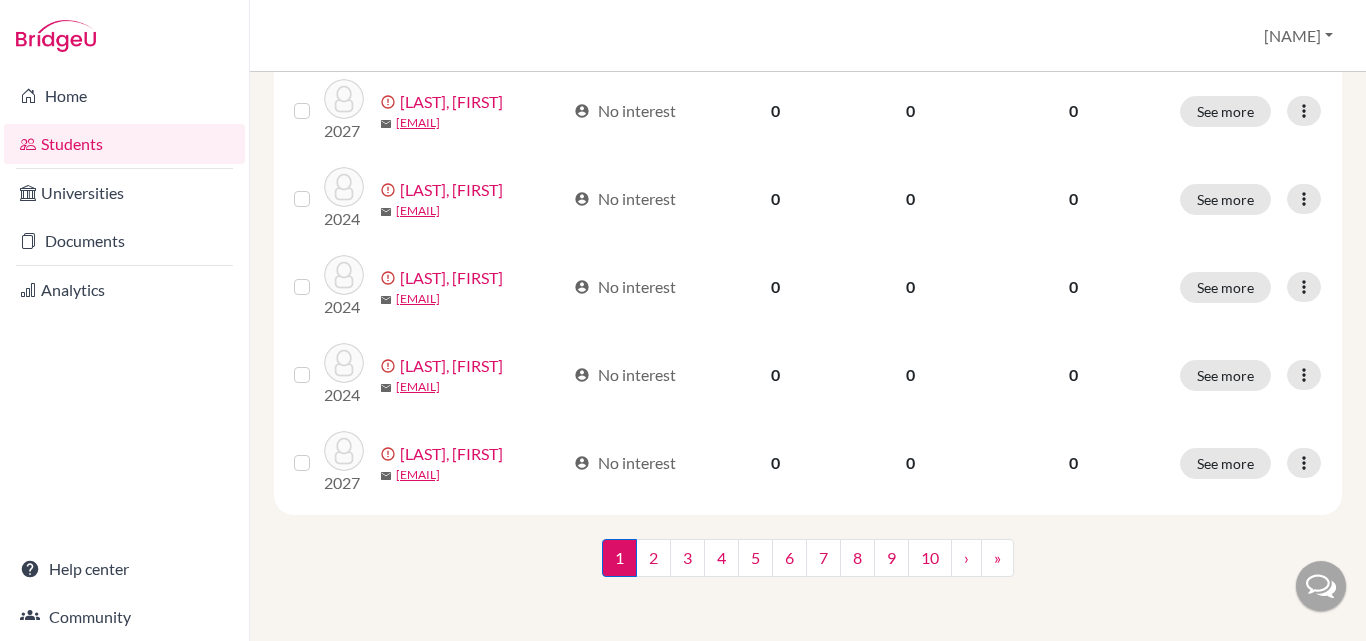 scroll, scrollTop: 0, scrollLeft: 0, axis: both 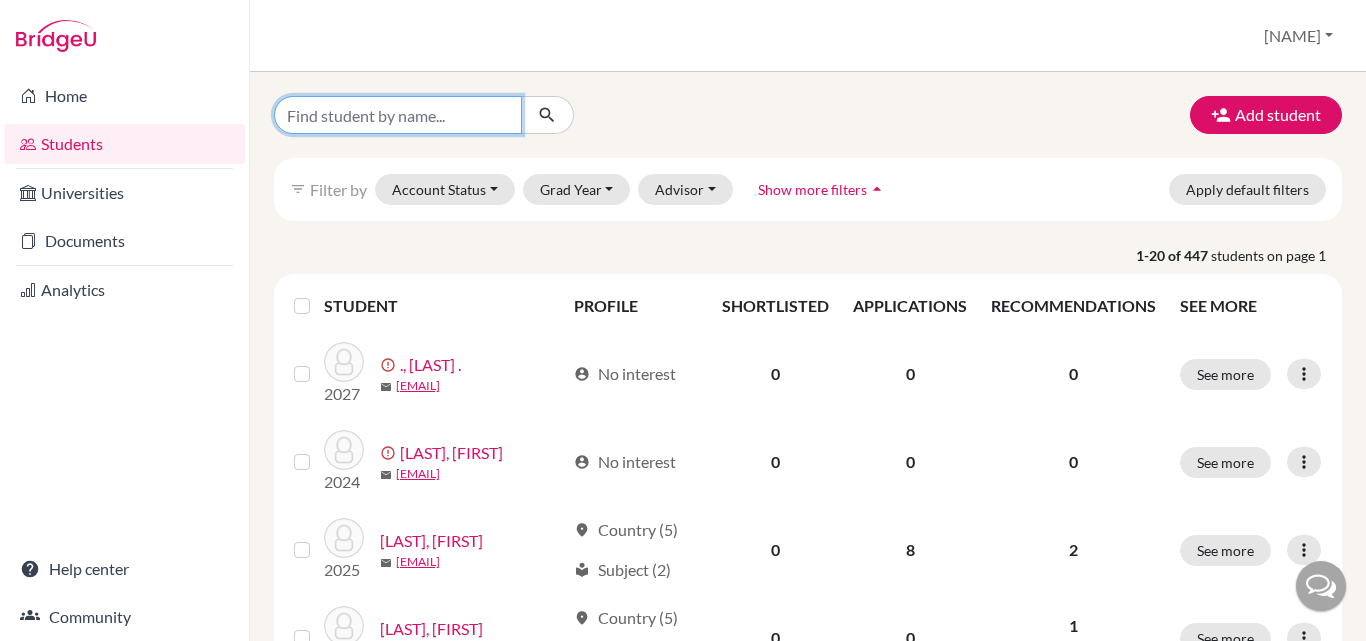 click at bounding box center (398, 115) 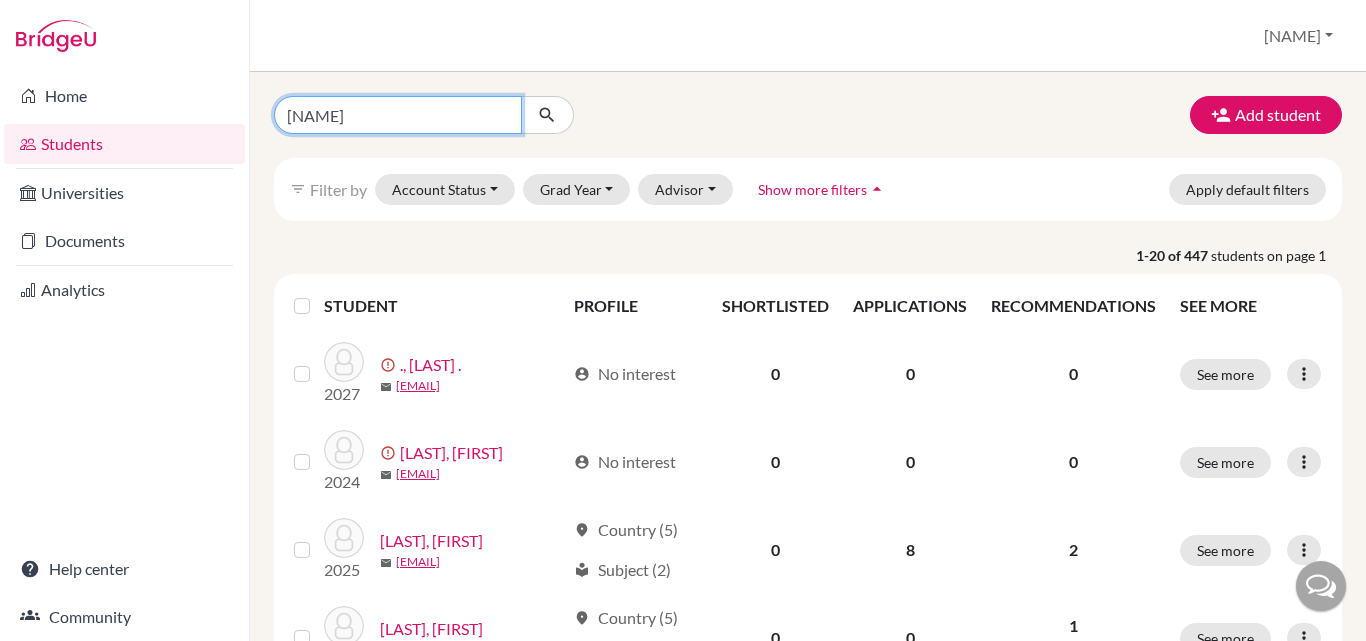type on "jasmeh" 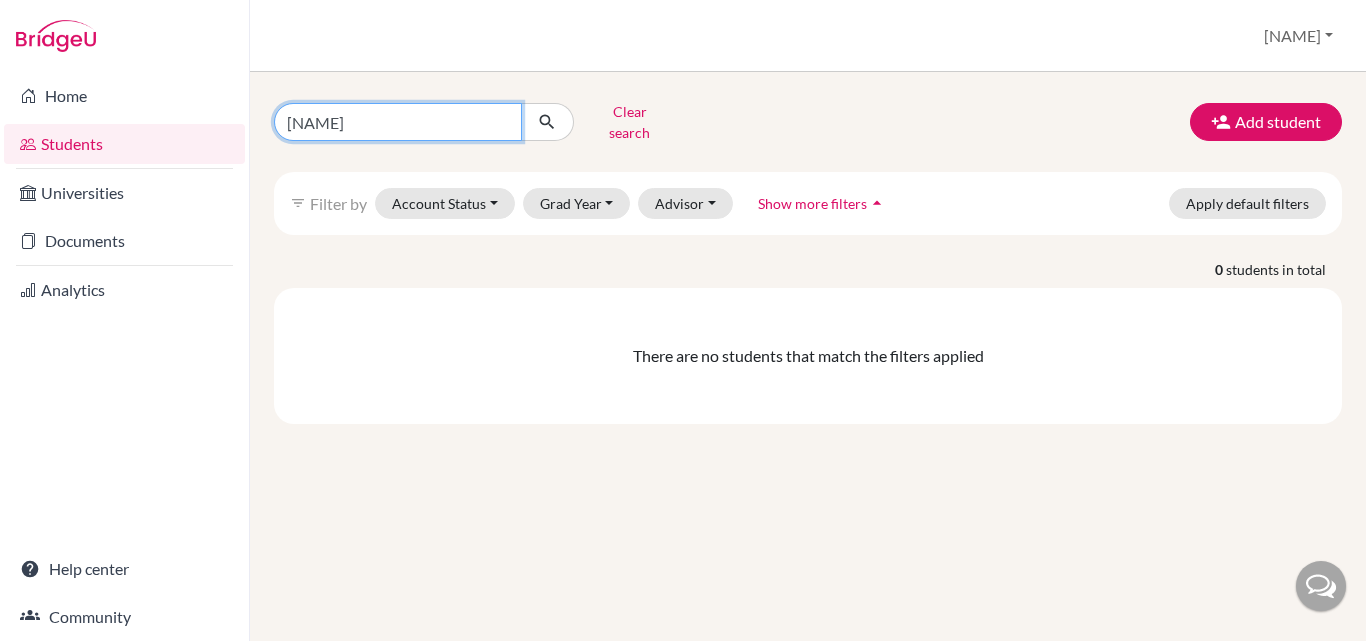 click on "jasmeh" at bounding box center (398, 122) 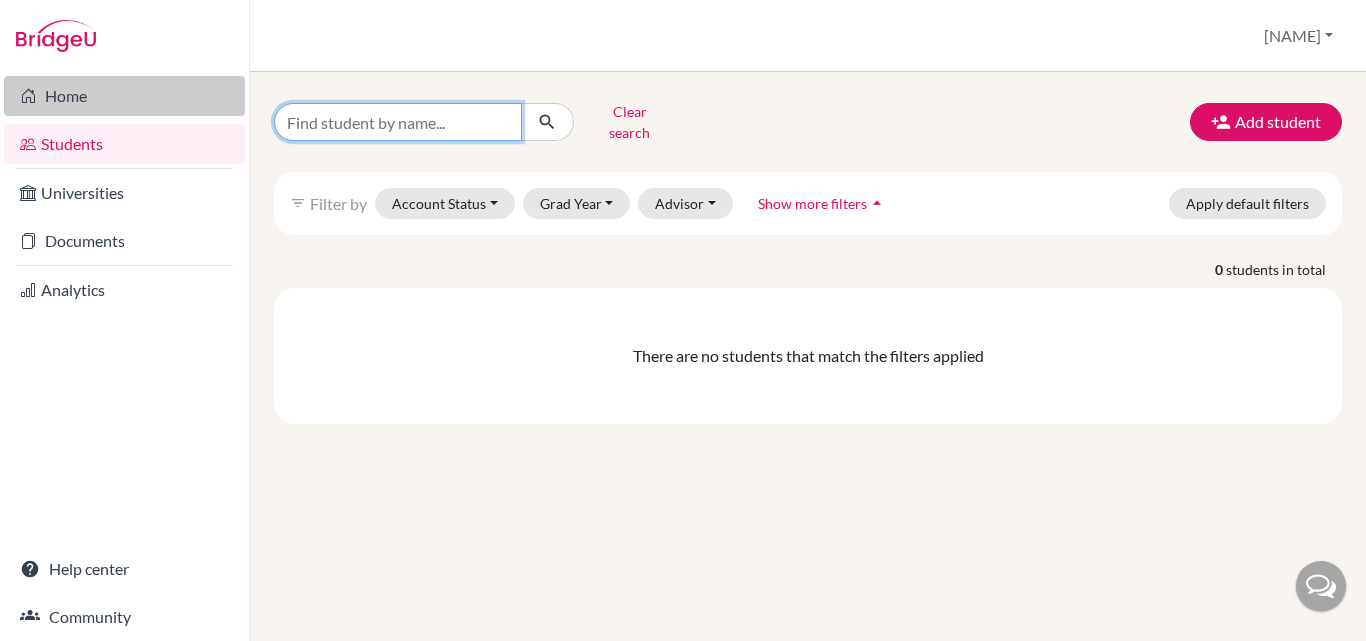 type 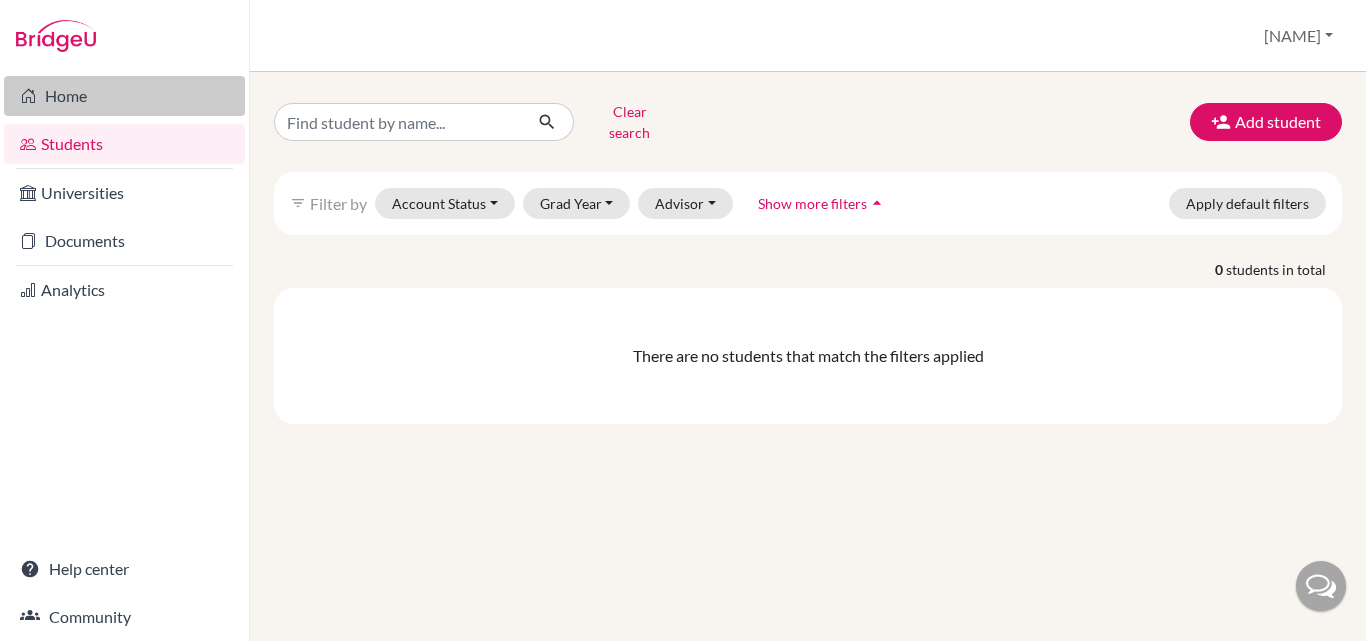 click on "Home" at bounding box center [124, 96] 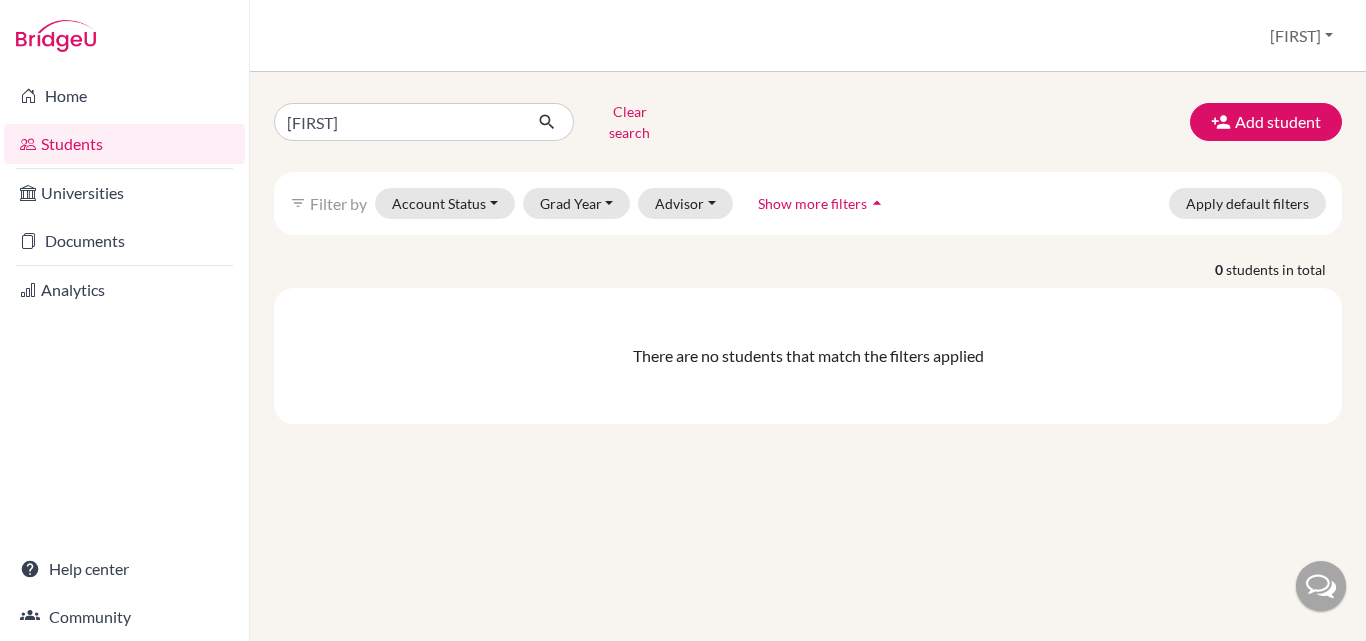 scroll, scrollTop: 0, scrollLeft: 0, axis: both 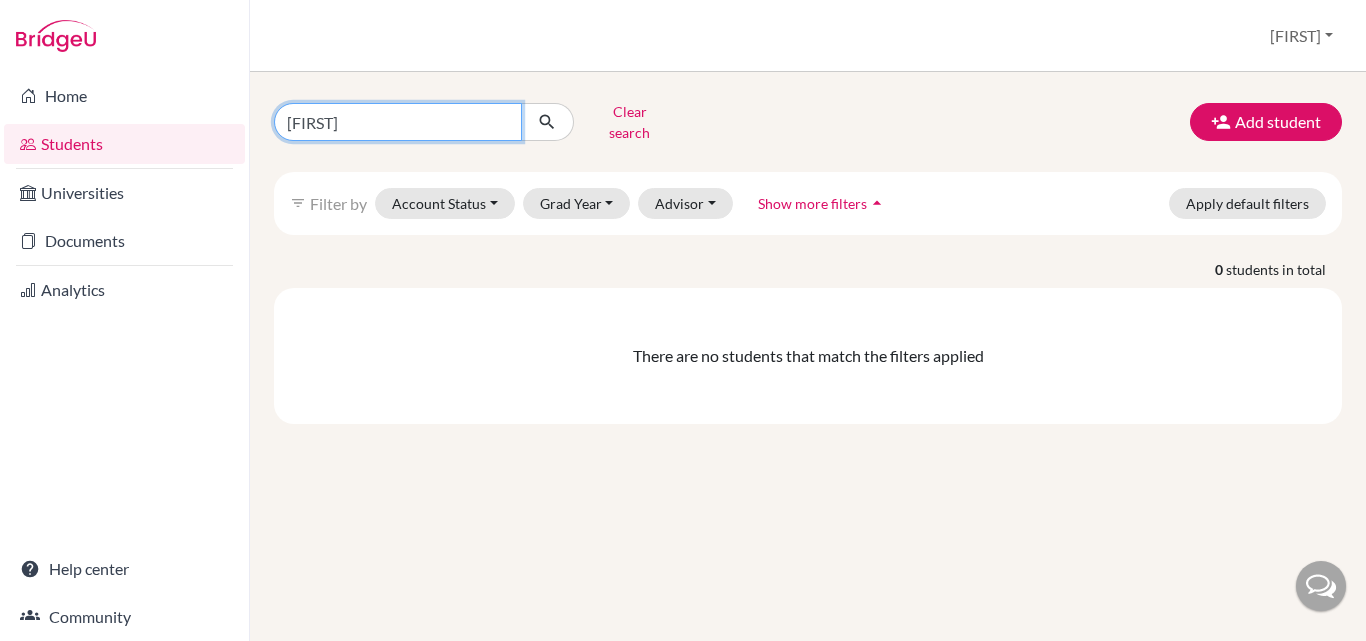click on "[FIRST]" at bounding box center [398, 122] 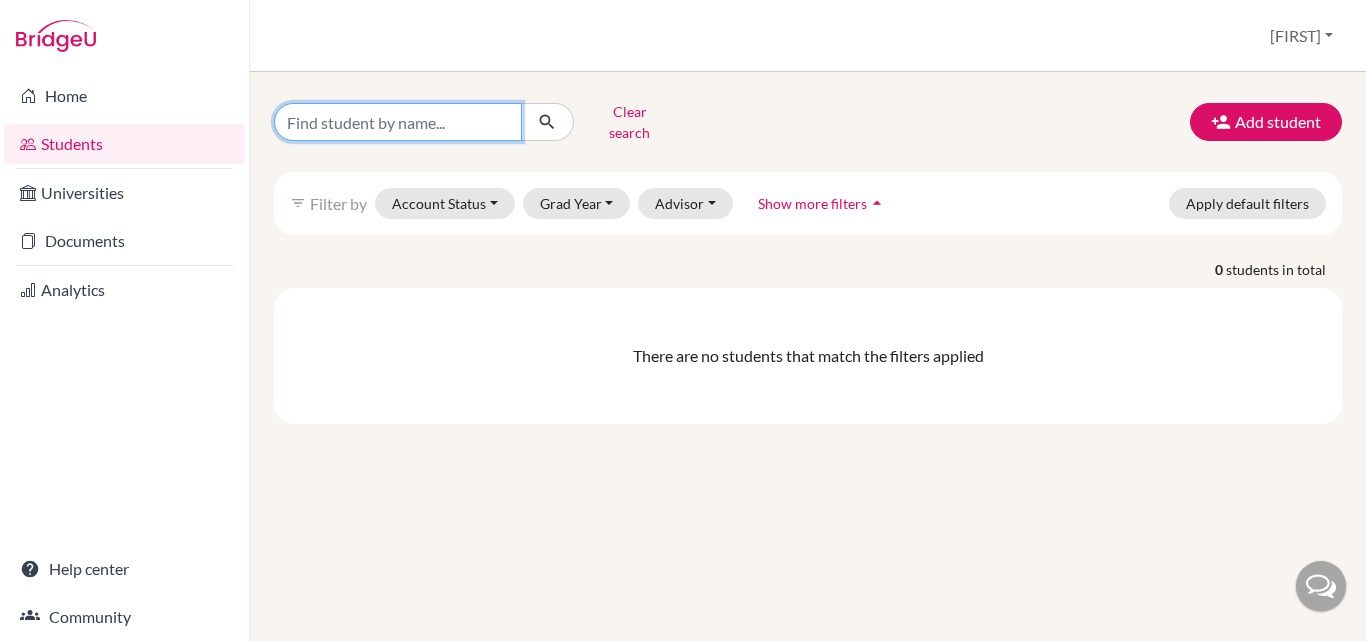type 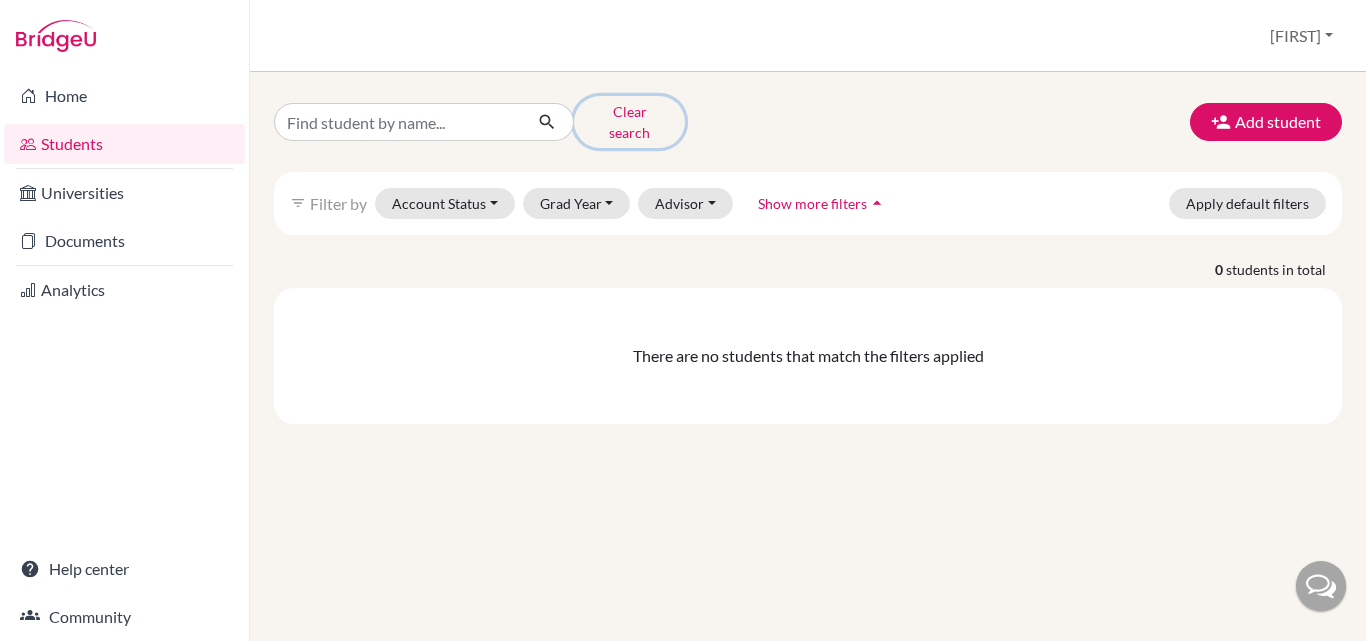 click on "Clear search" at bounding box center [629, 122] 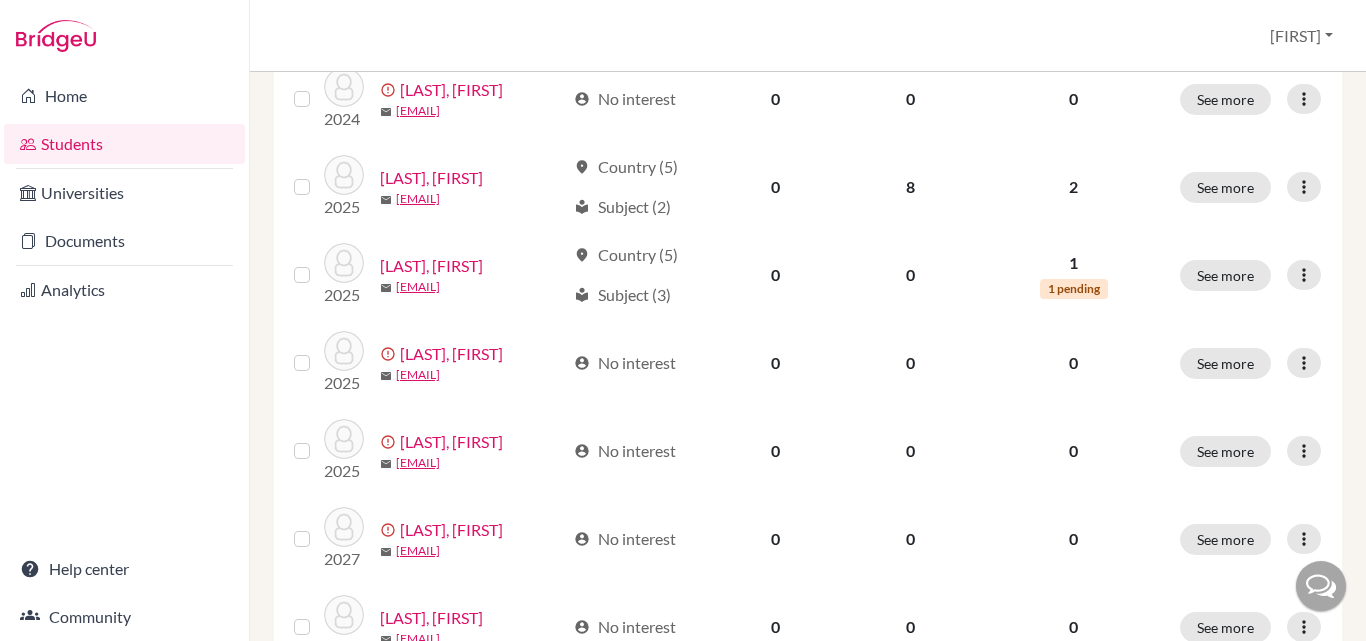 scroll, scrollTop: 392, scrollLeft: 0, axis: vertical 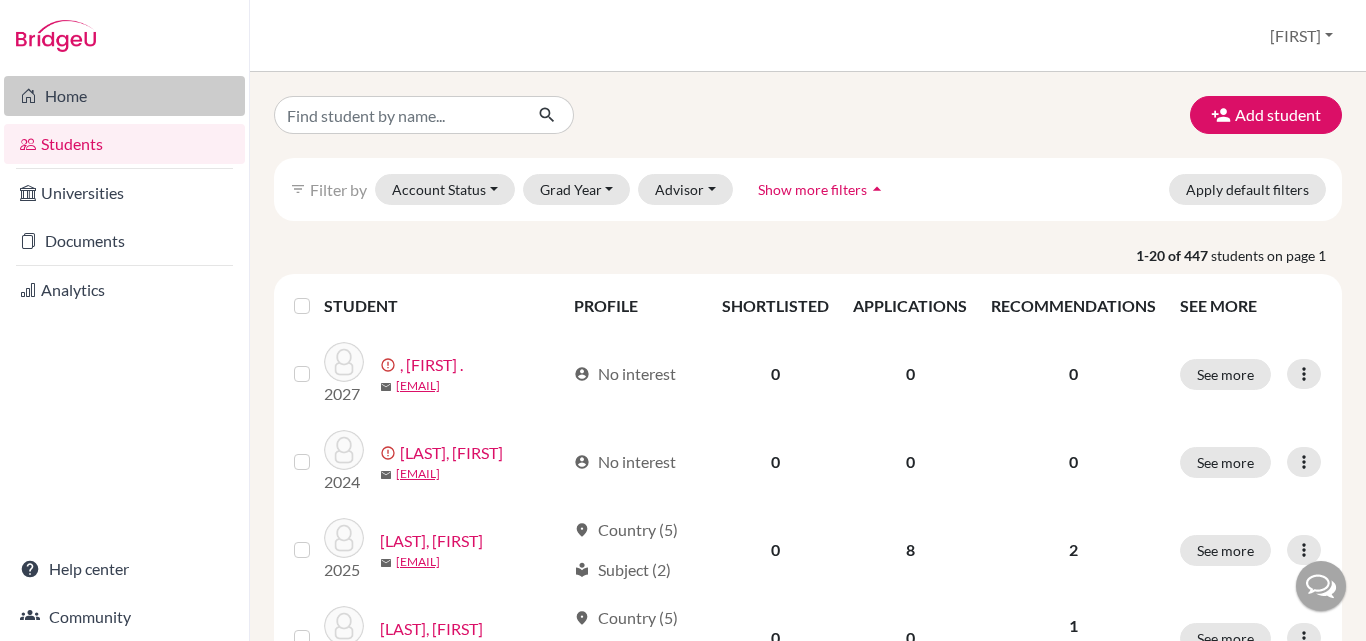click on "Home" at bounding box center (124, 96) 